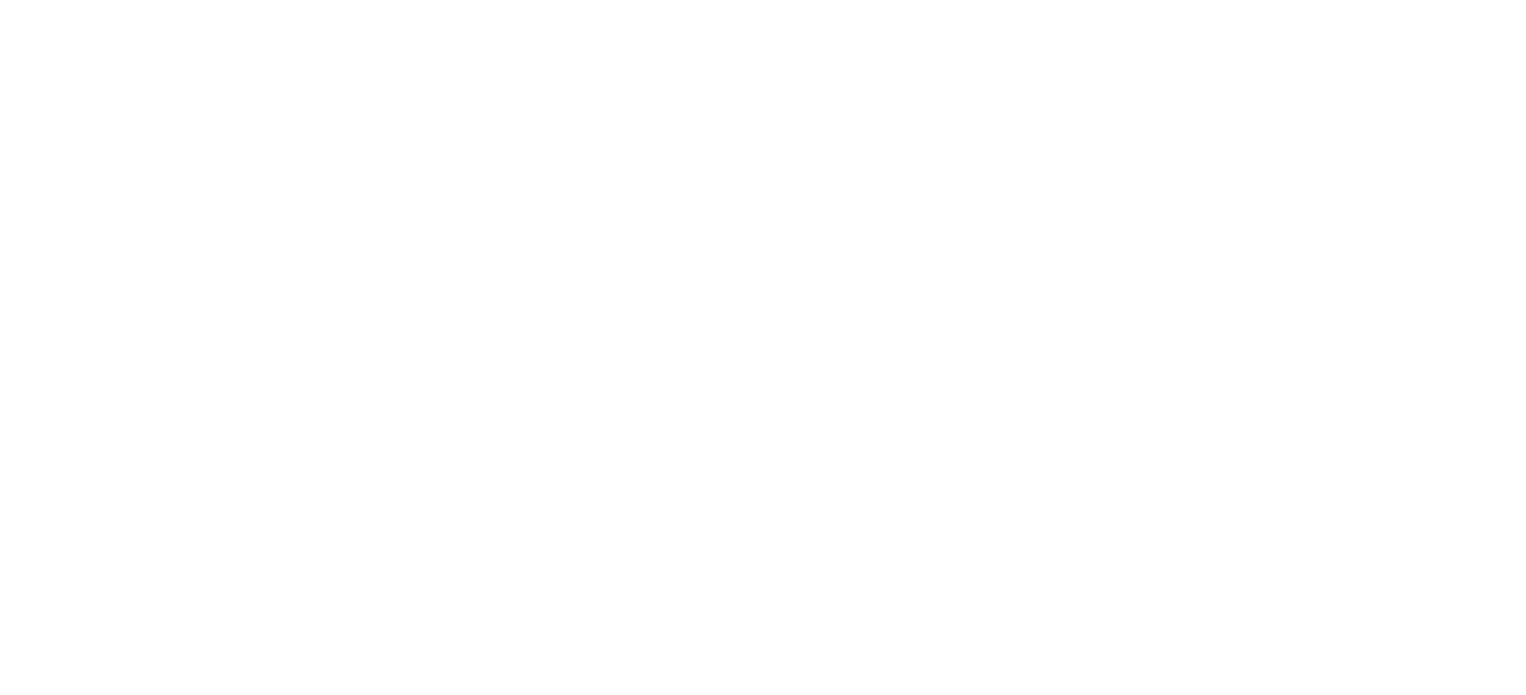 scroll, scrollTop: 0, scrollLeft: 0, axis: both 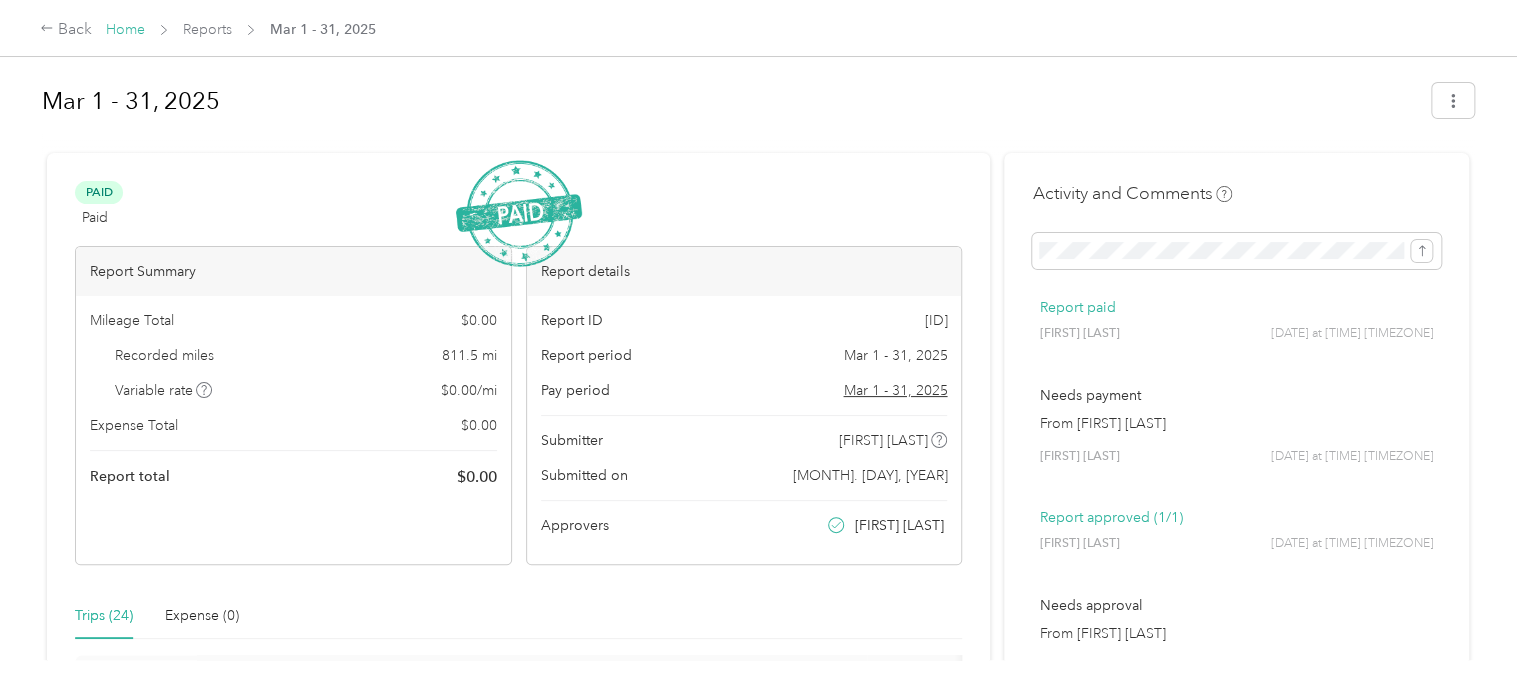 click on "Home" at bounding box center (125, 29) 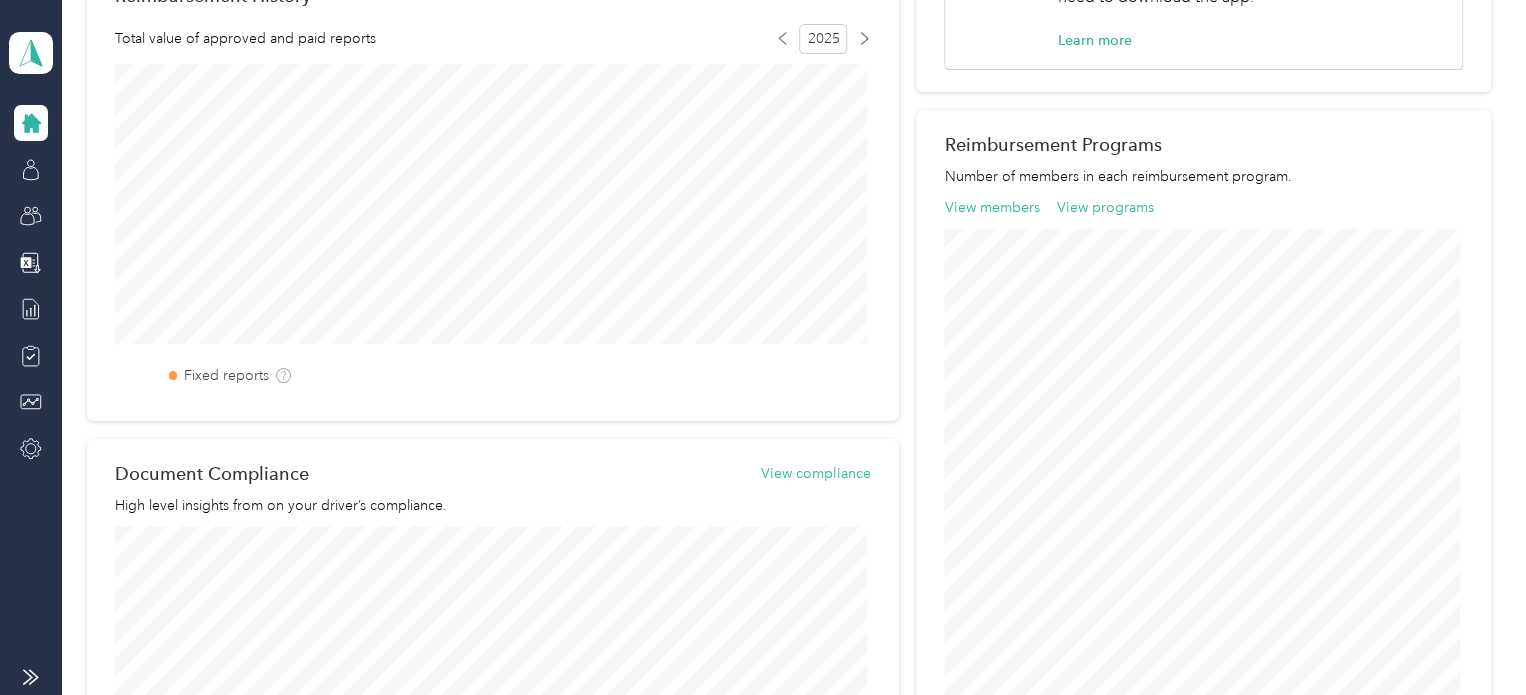 scroll, scrollTop: 436, scrollLeft: 0, axis: vertical 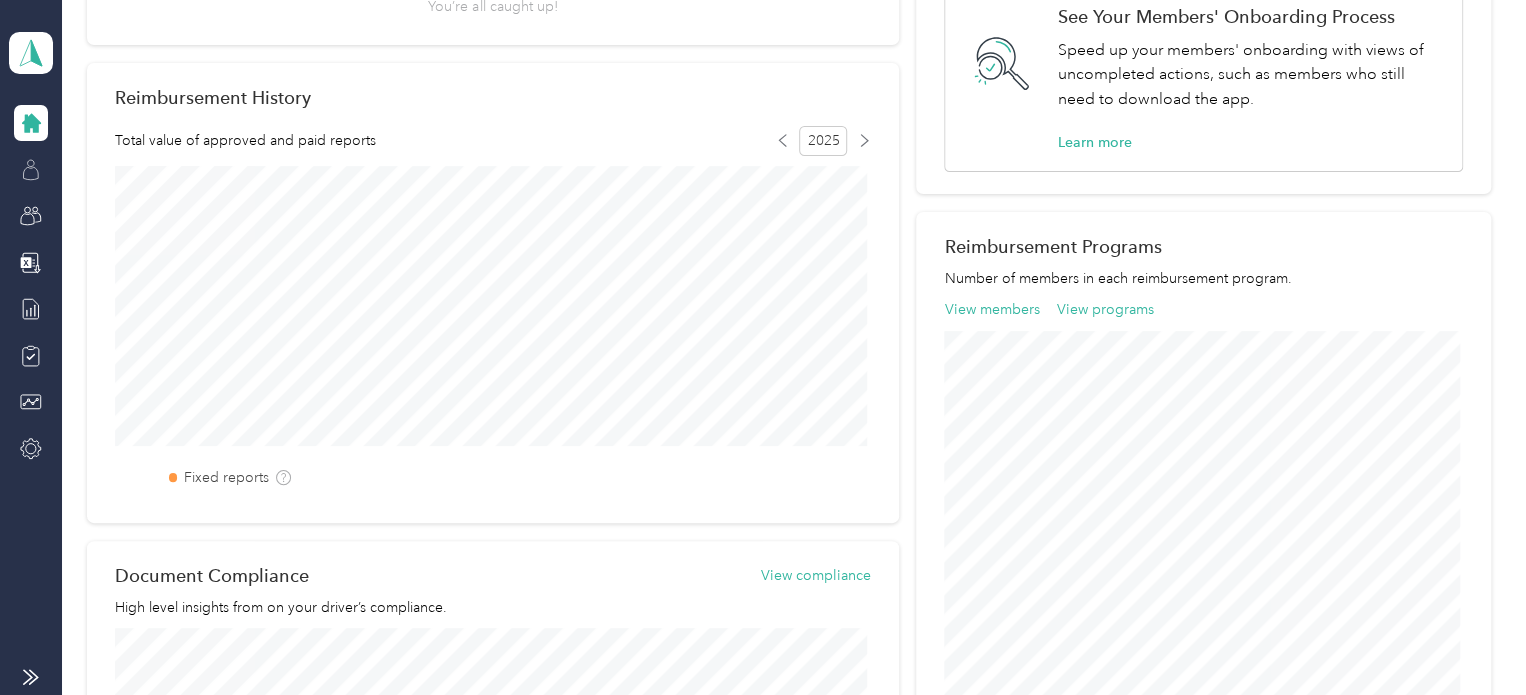 click 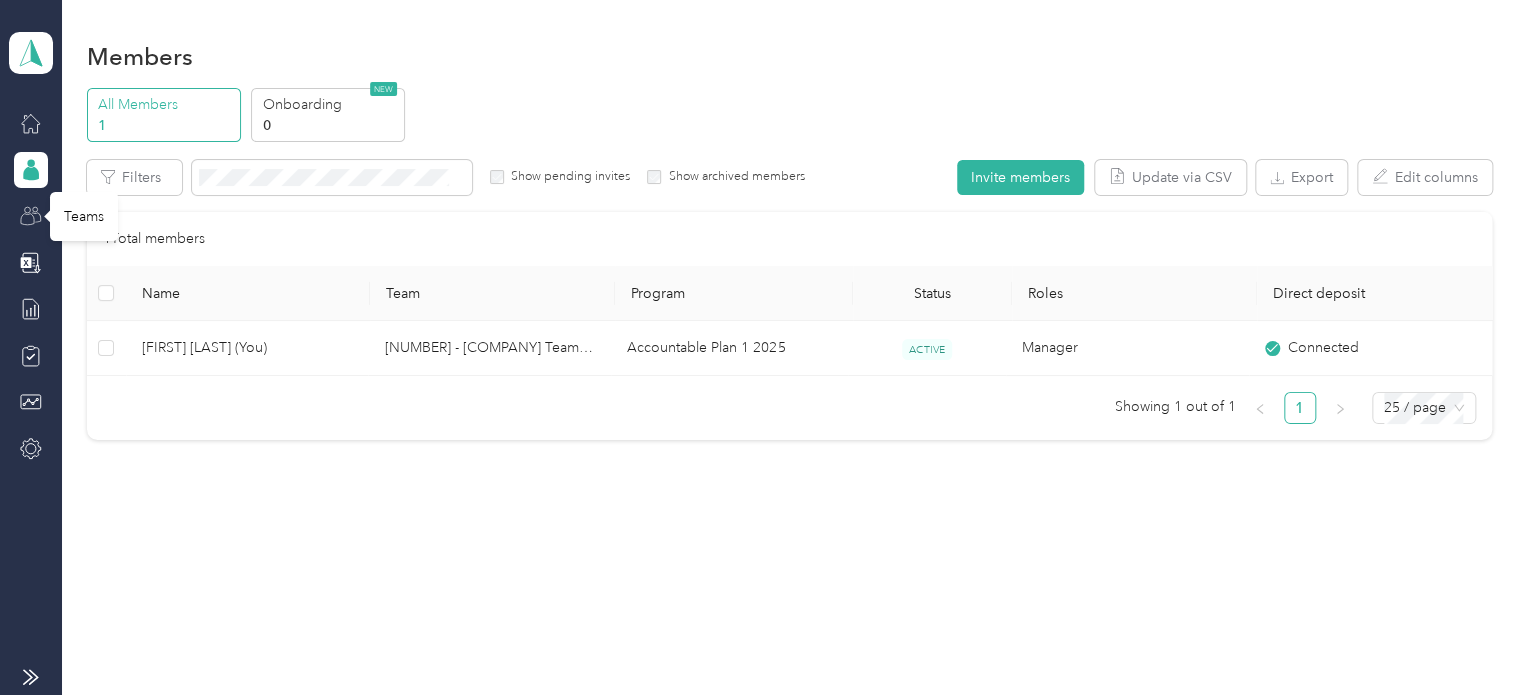 click 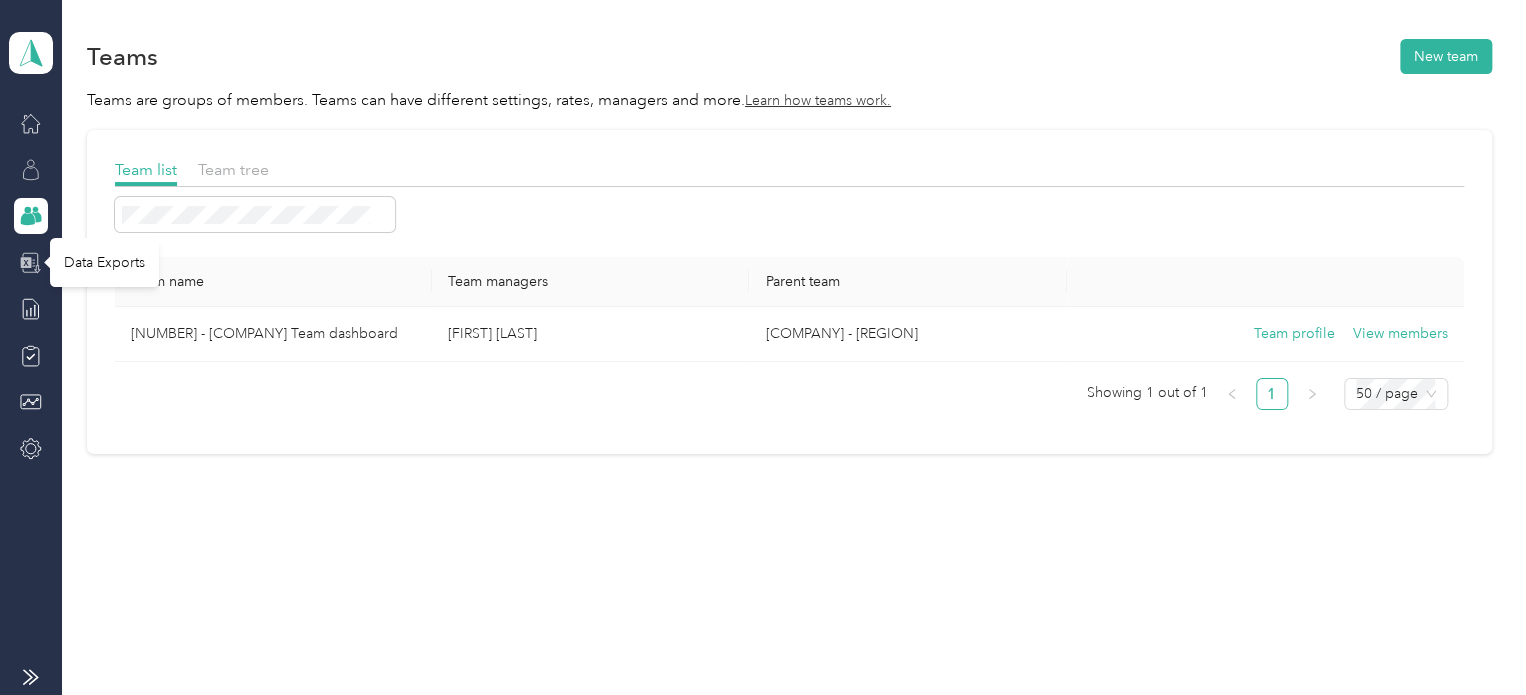 click 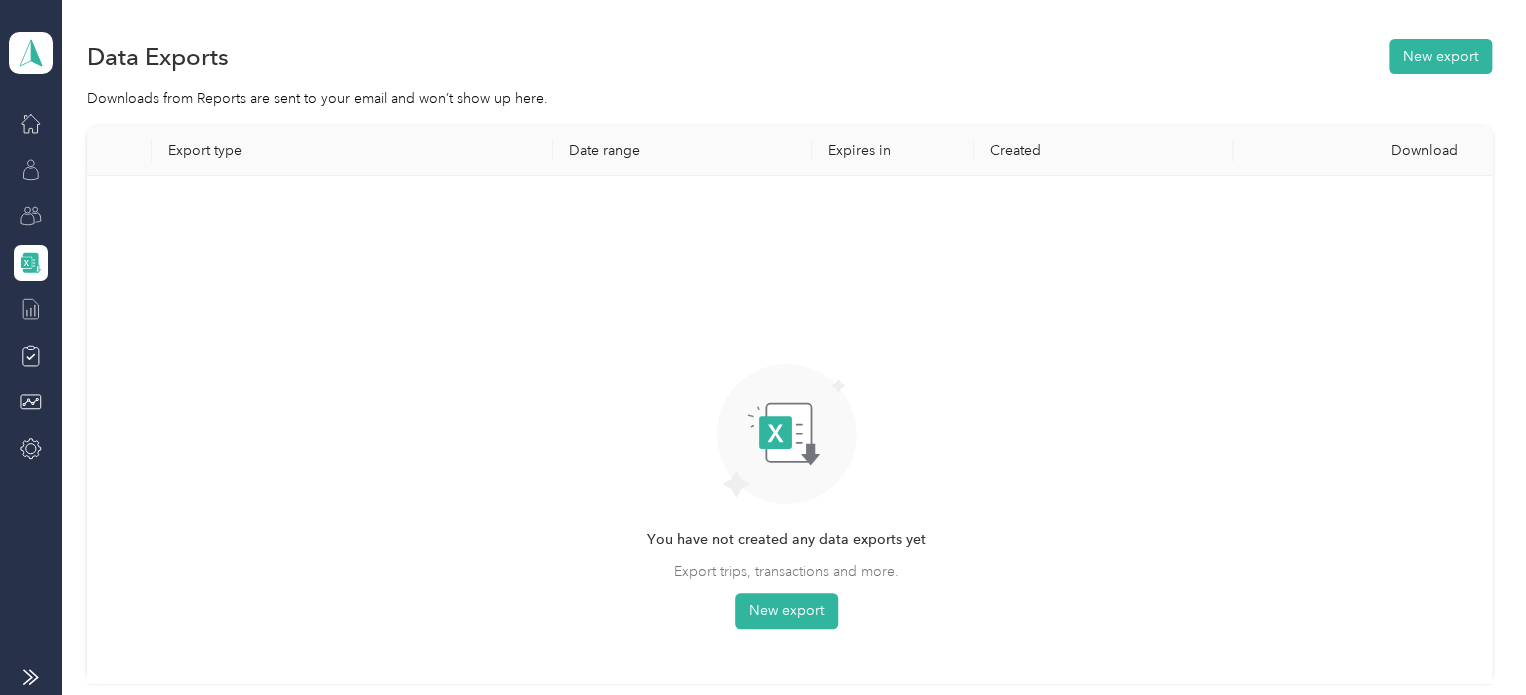 click at bounding box center [31, 309] 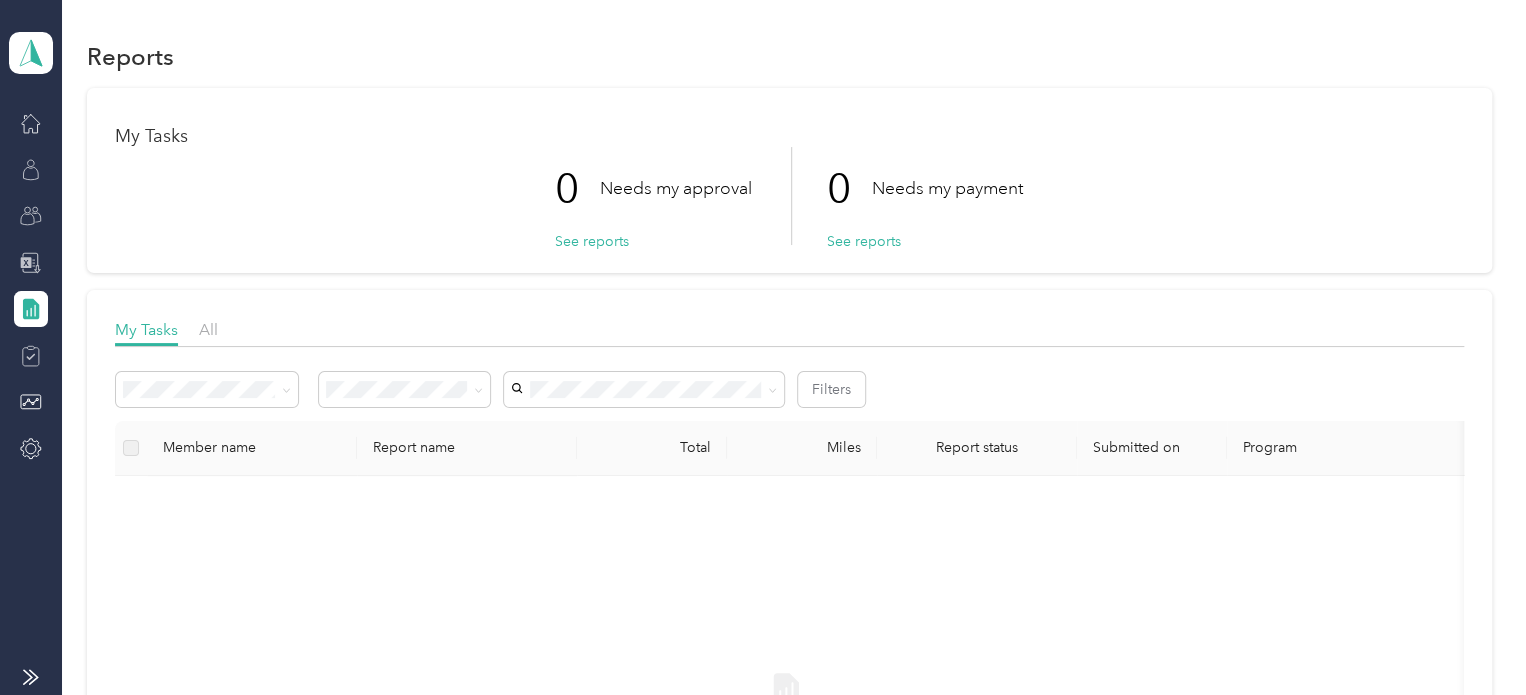 click at bounding box center [31, 356] 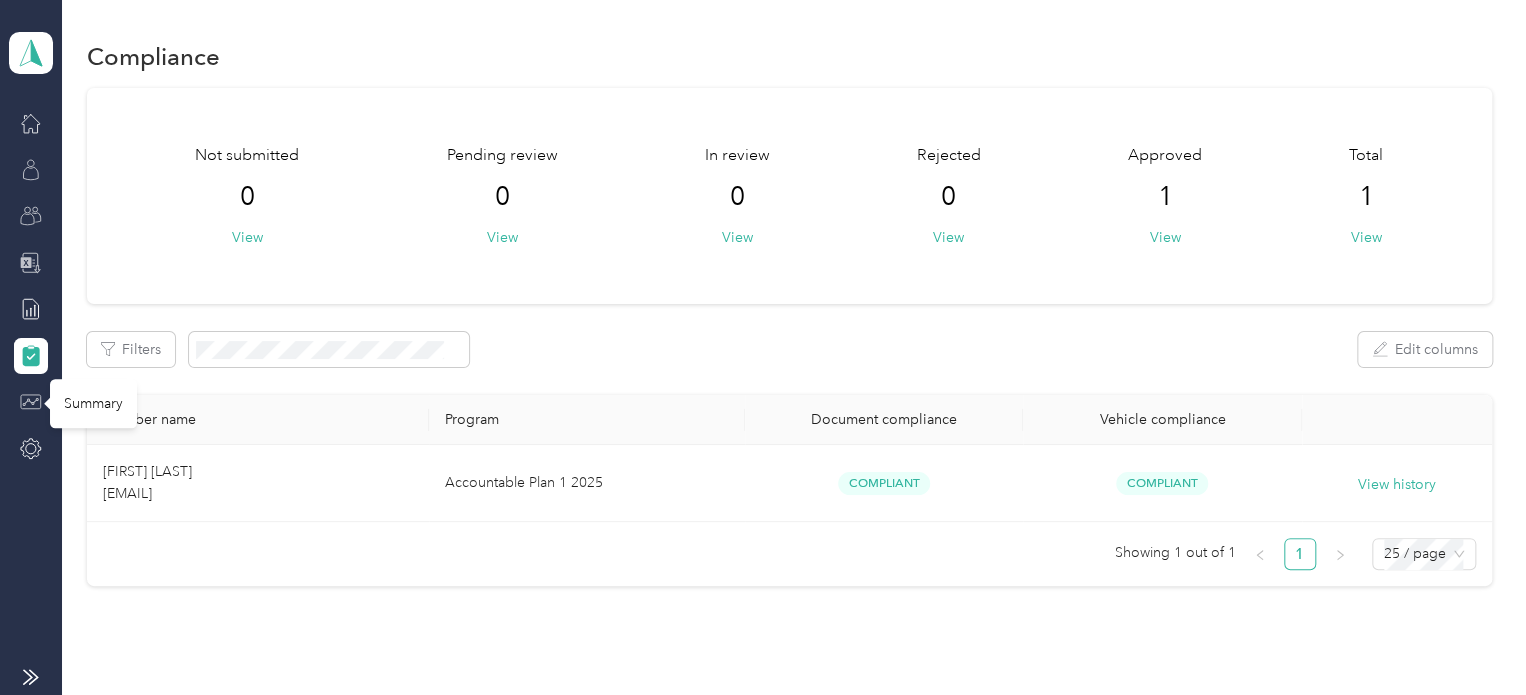 click 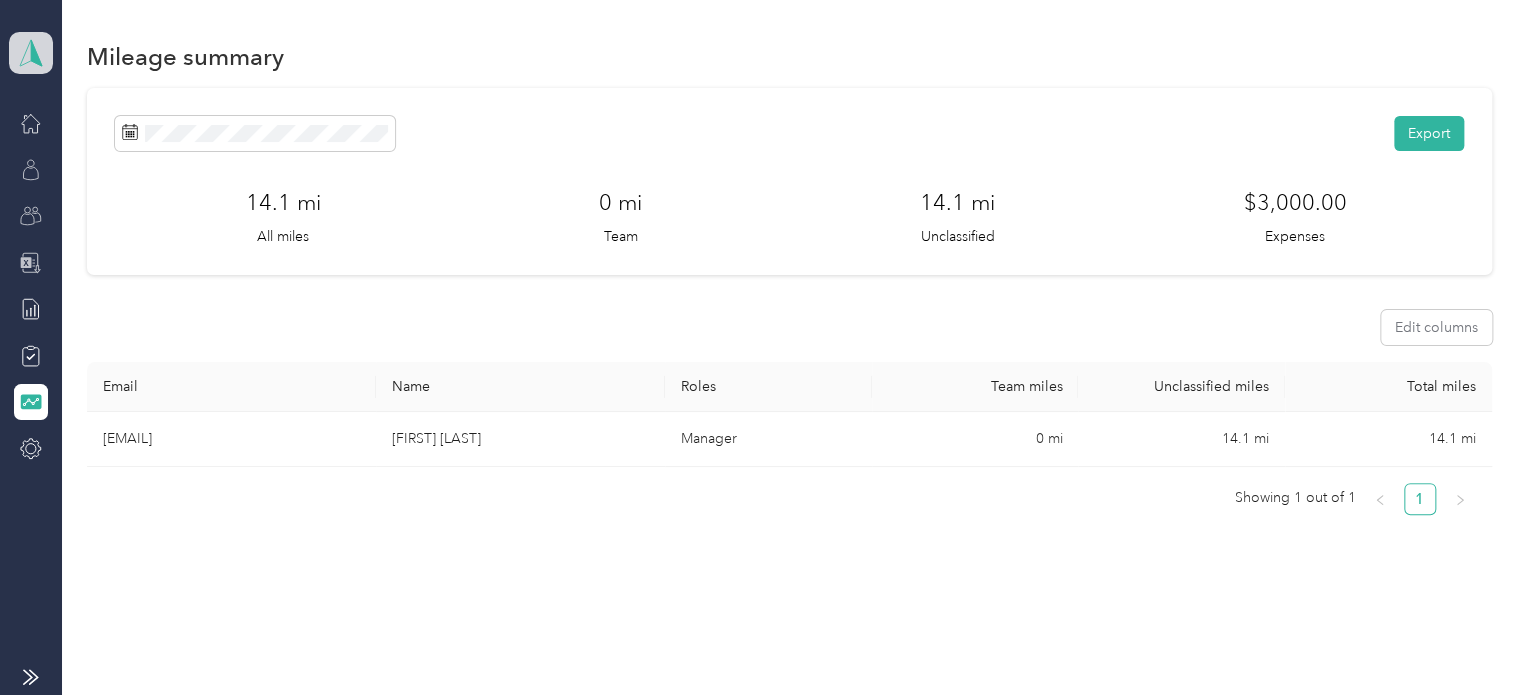 click 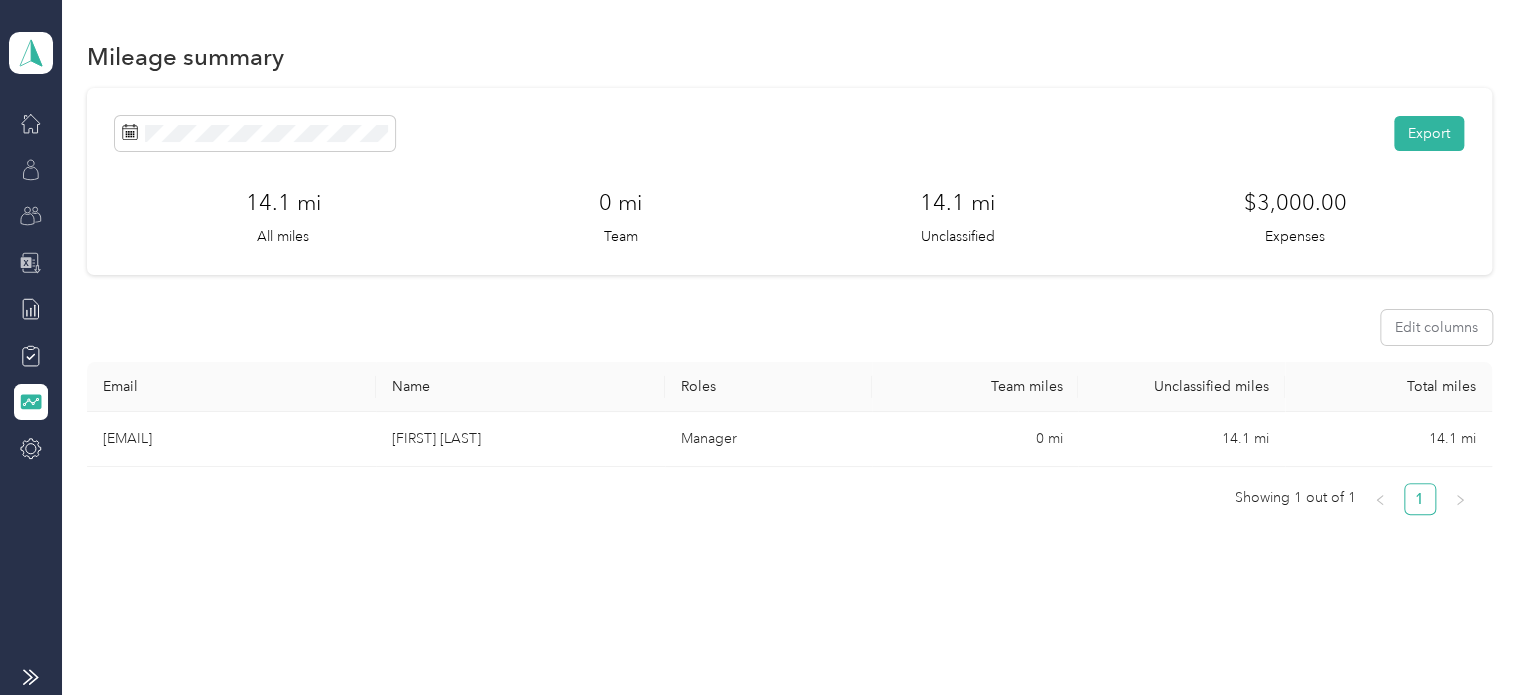click on "Team dashboard" at bounding box center [82, 164] 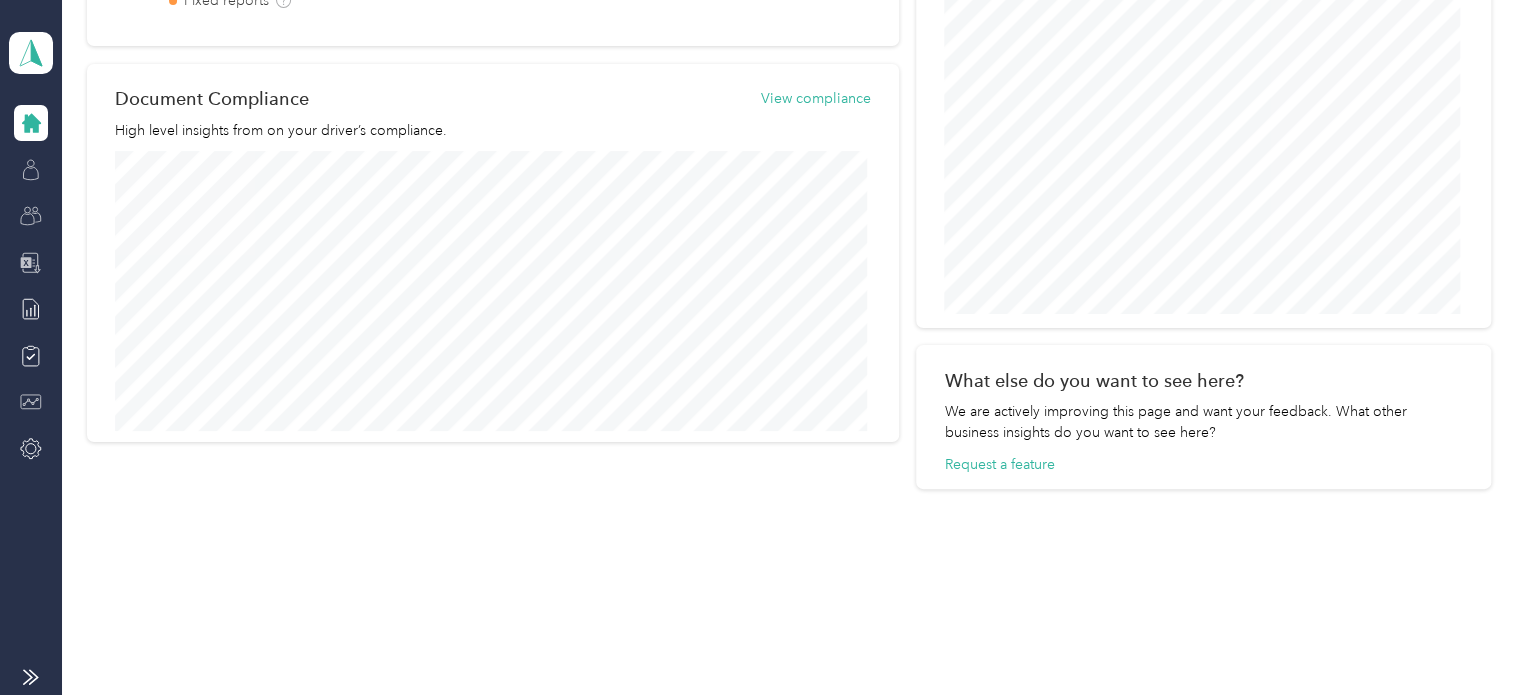 scroll, scrollTop: 912, scrollLeft: 0, axis: vertical 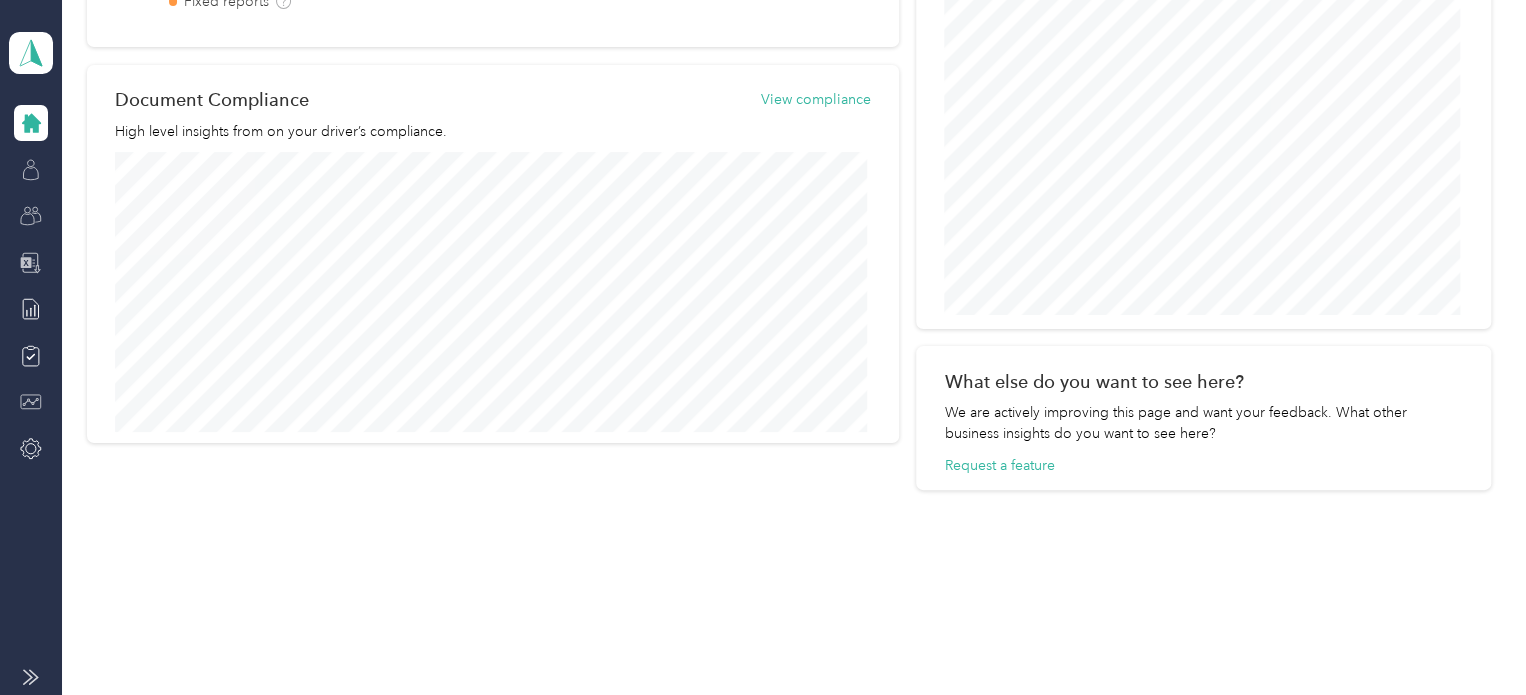 click 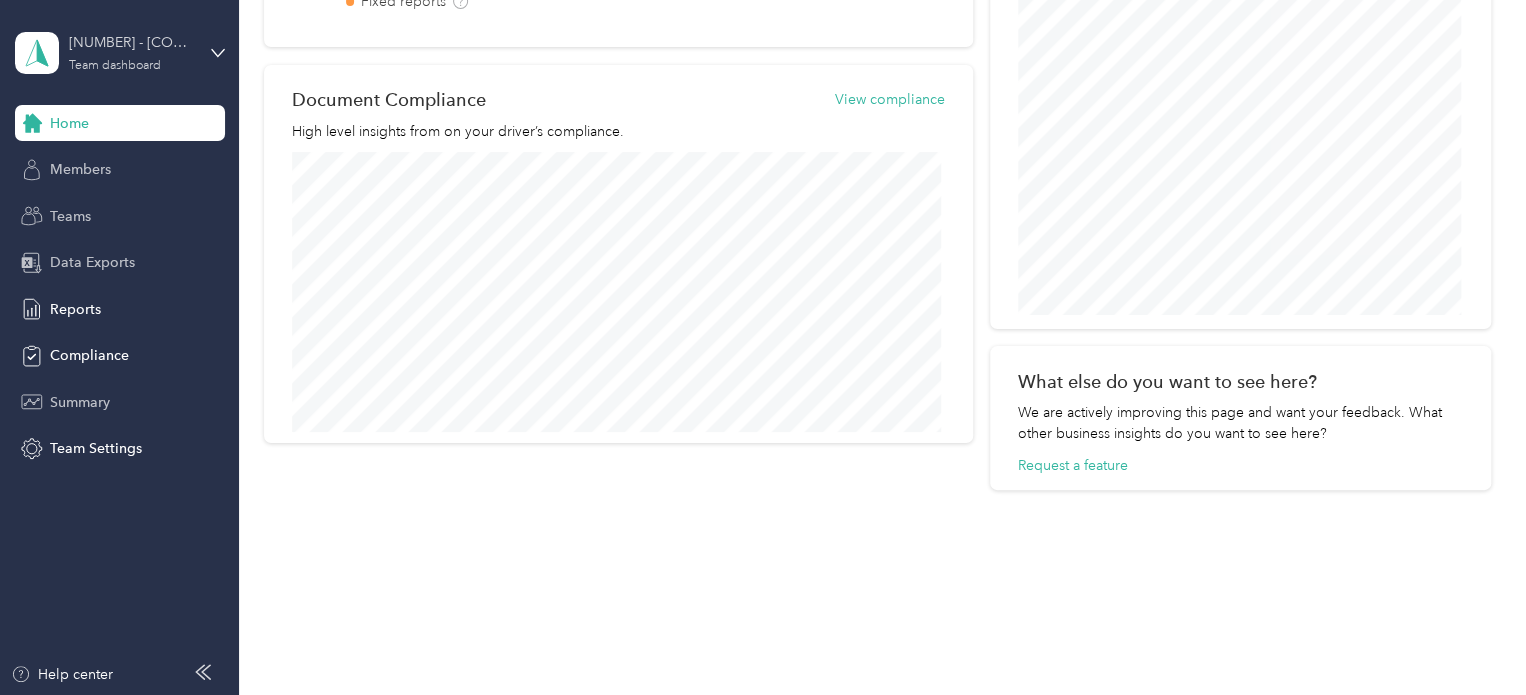 click on "Team dashboard" at bounding box center [115, 66] 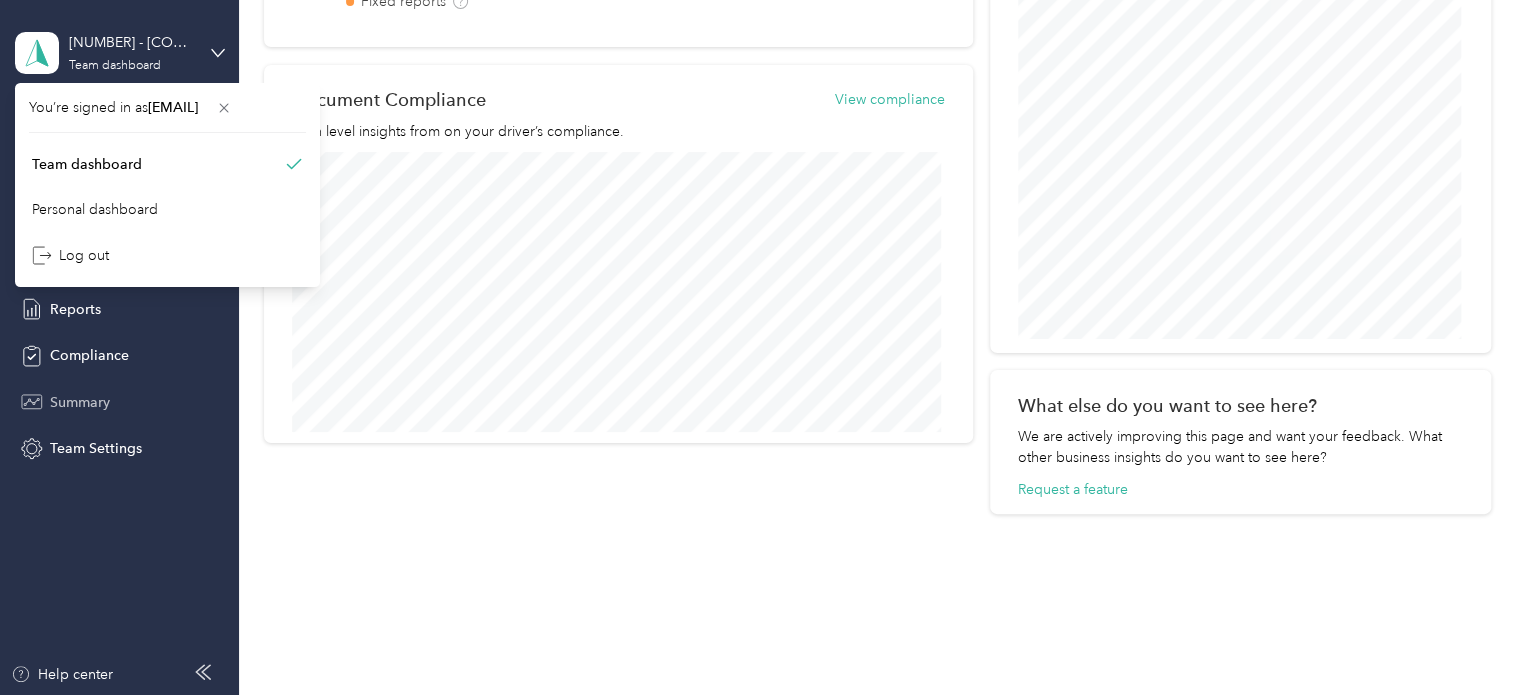 scroll, scrollTop: 936, scrollLeft: 0, axis: vertical 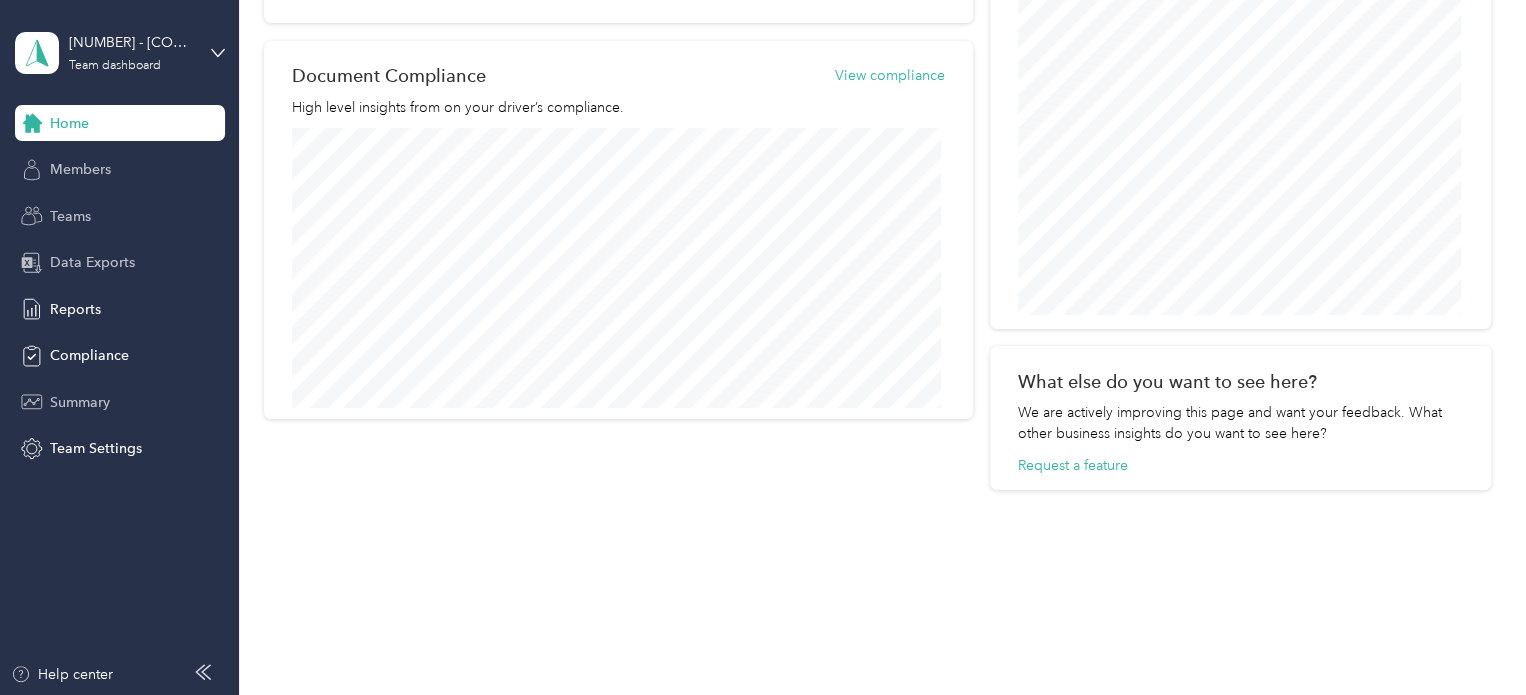 click on "Personal dashboard" at bounding box center [95, 205] 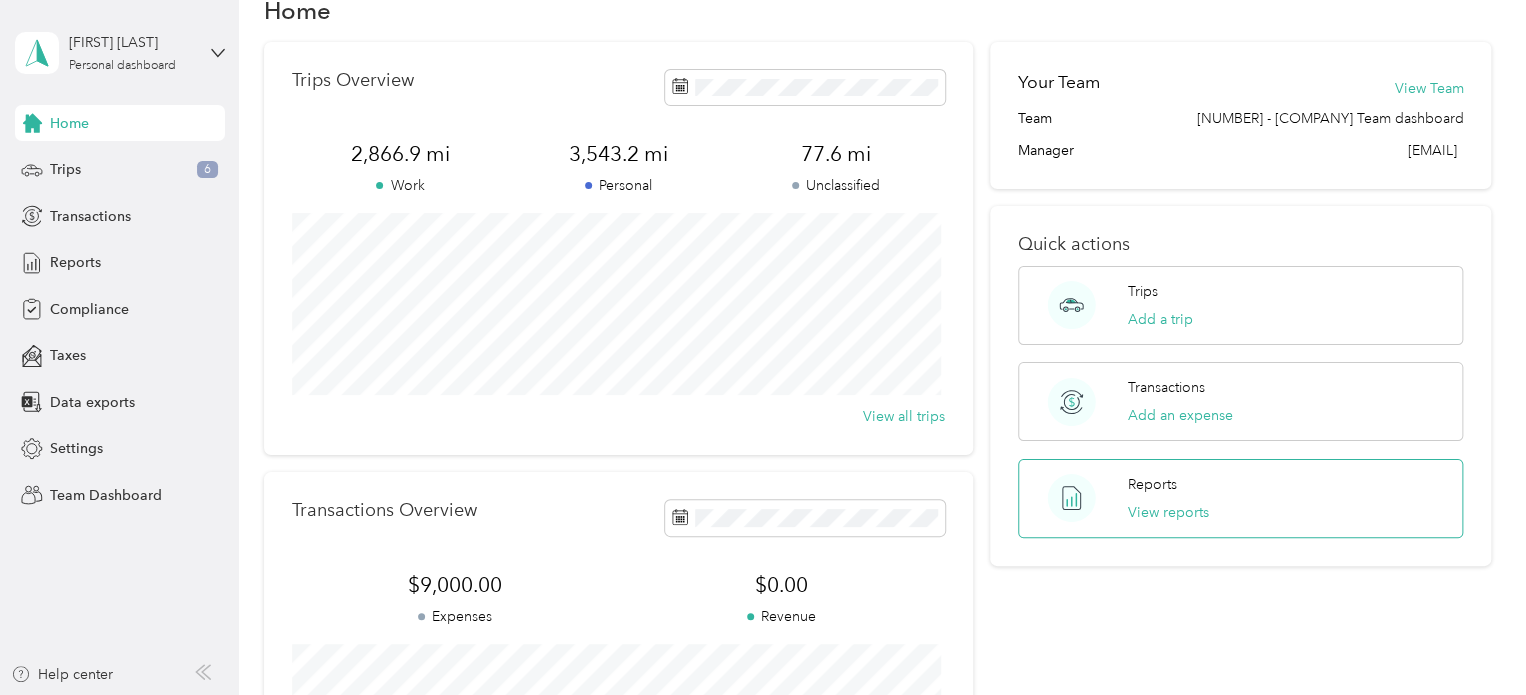 scroll, scrollTop: 0, scrollLeft: 0, axis: both 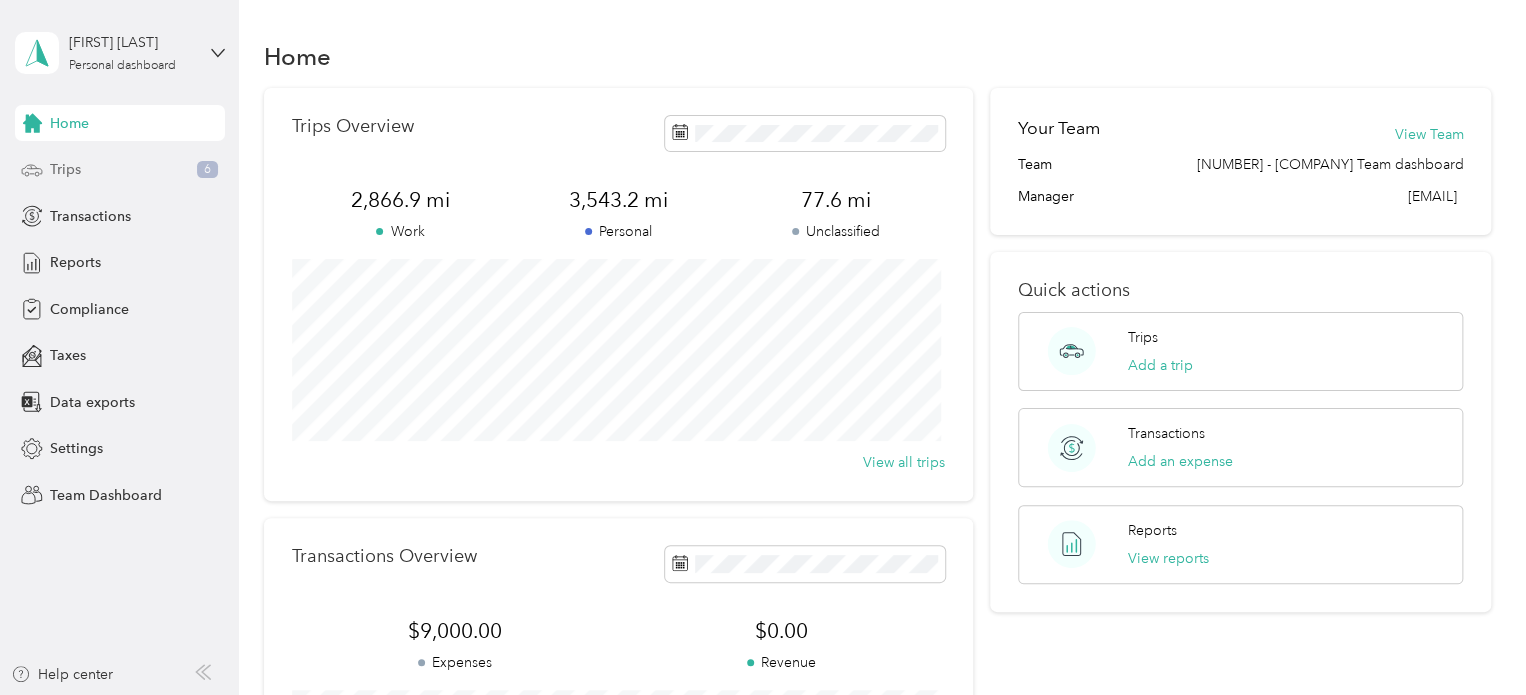 click on "Trips 6" at bounding box center (120, 170) 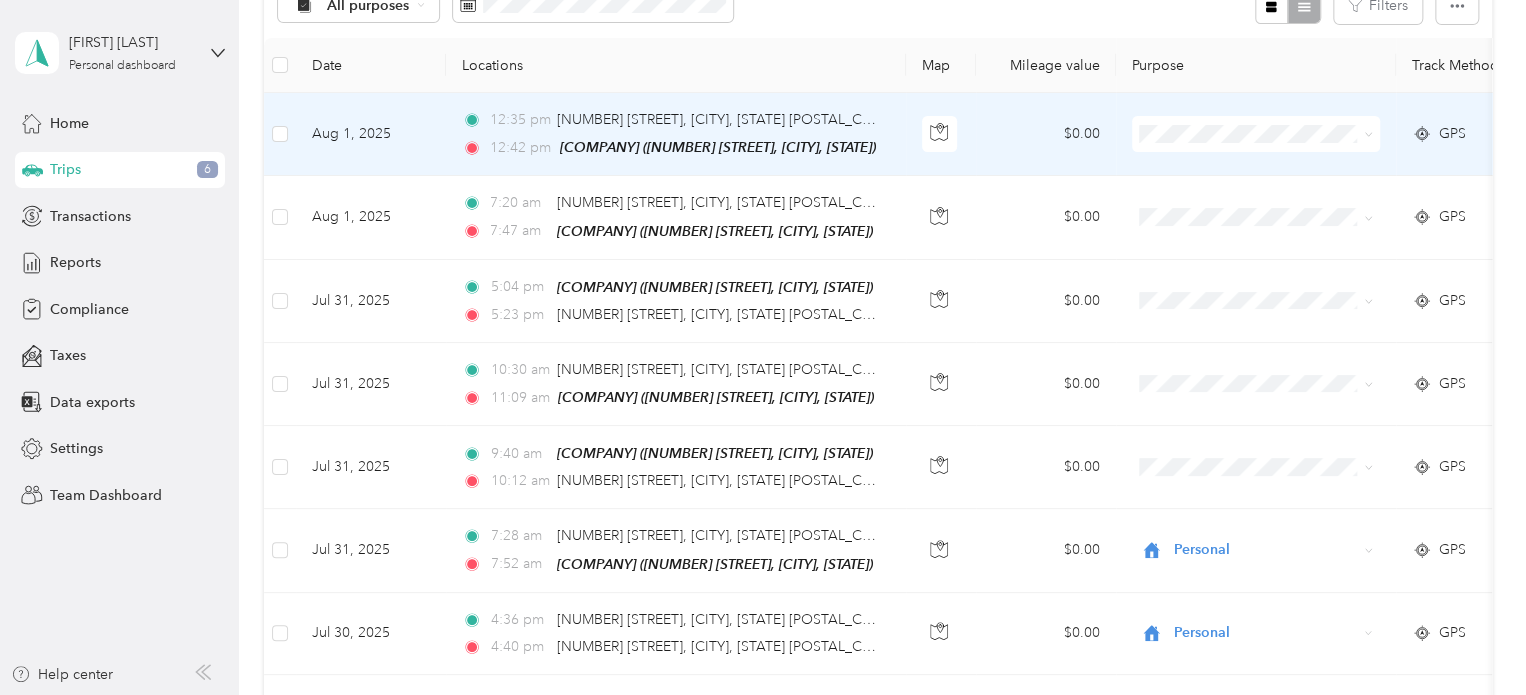 scroll, scrollTop: 300, scrollLeft: 0, axis: vertical 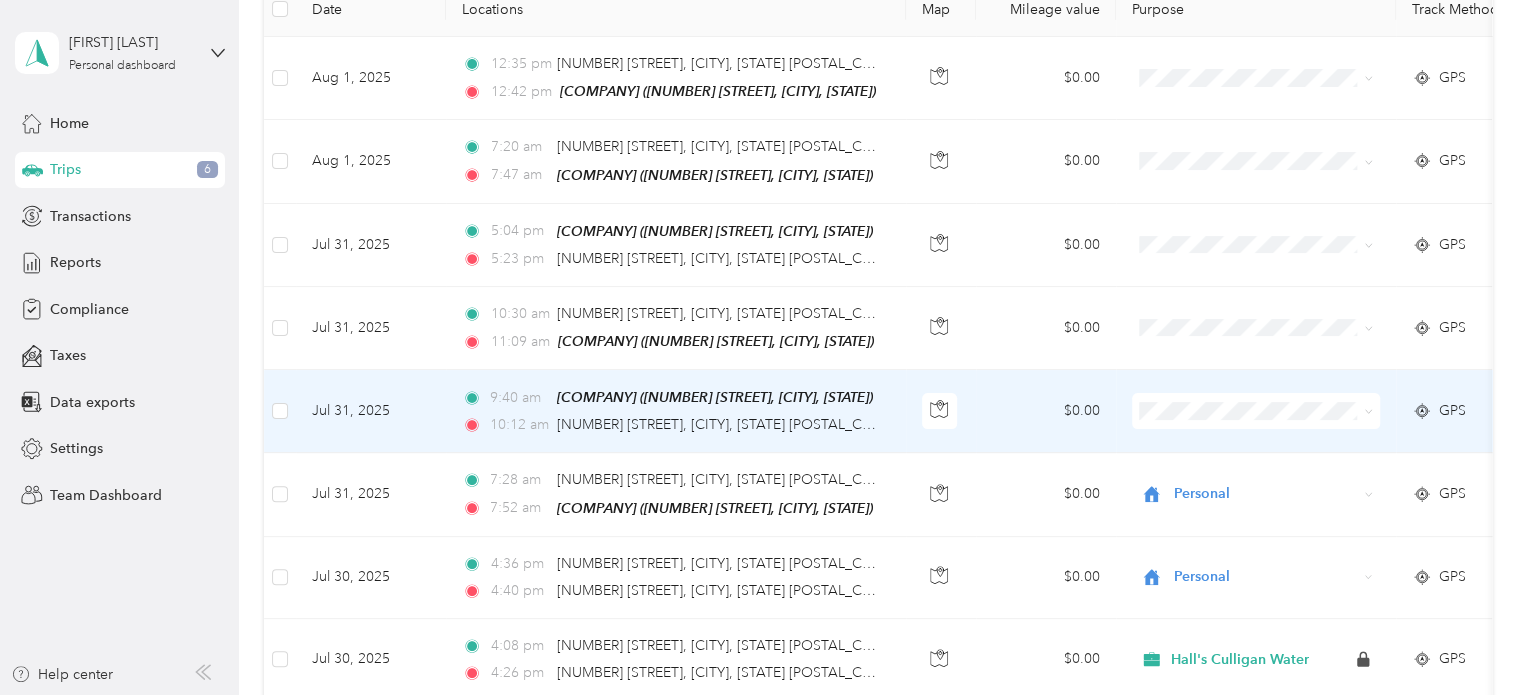 click at bounding box center [1256, 411] 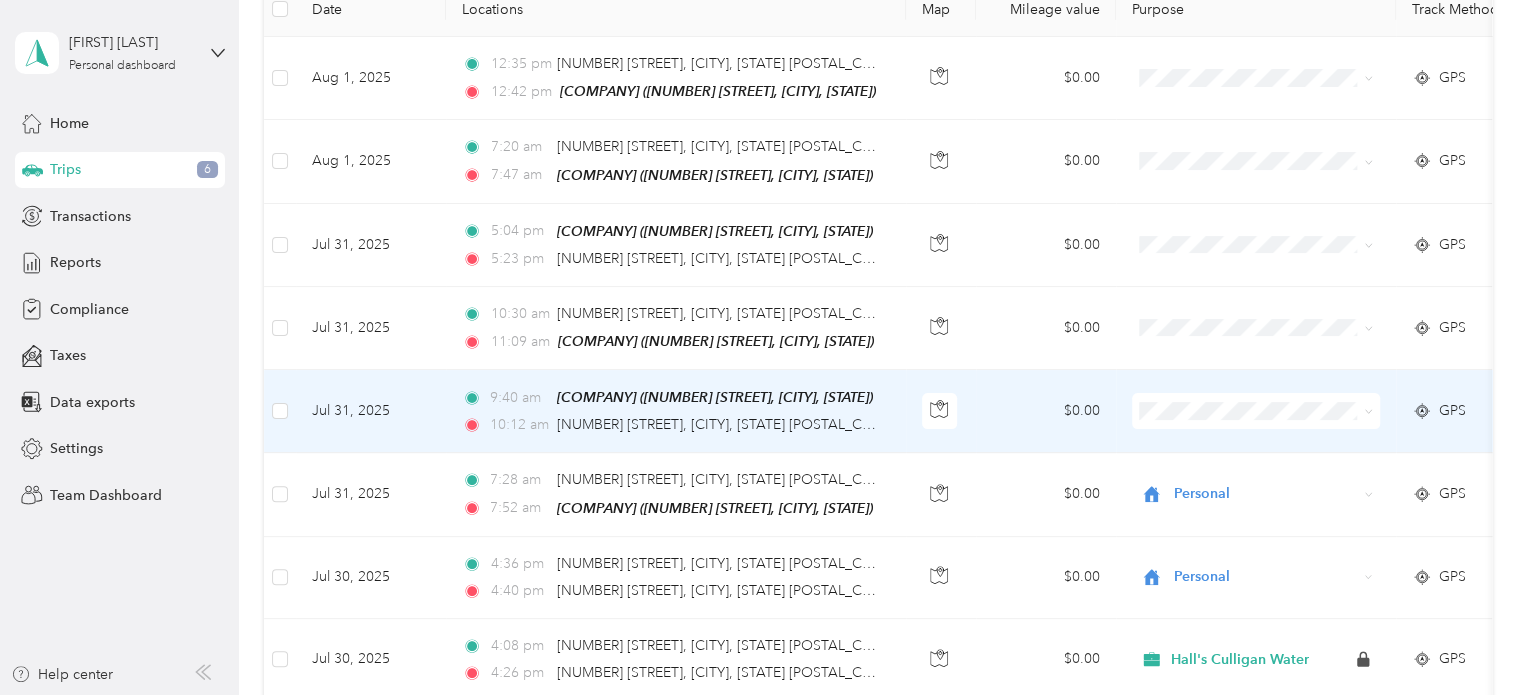 click at bounding box center (1368, 410) 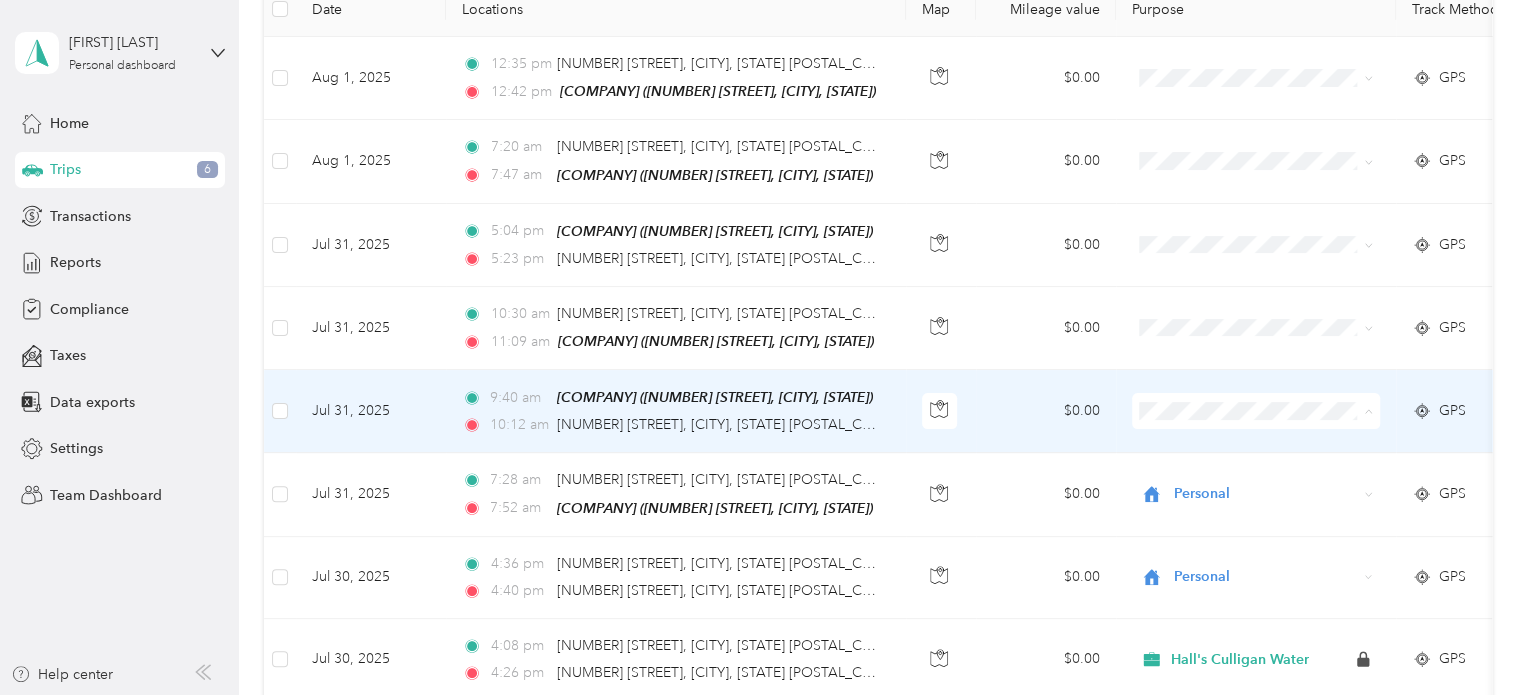 click on "Hall's Culligan Water" at bounding box center [1273, 442] 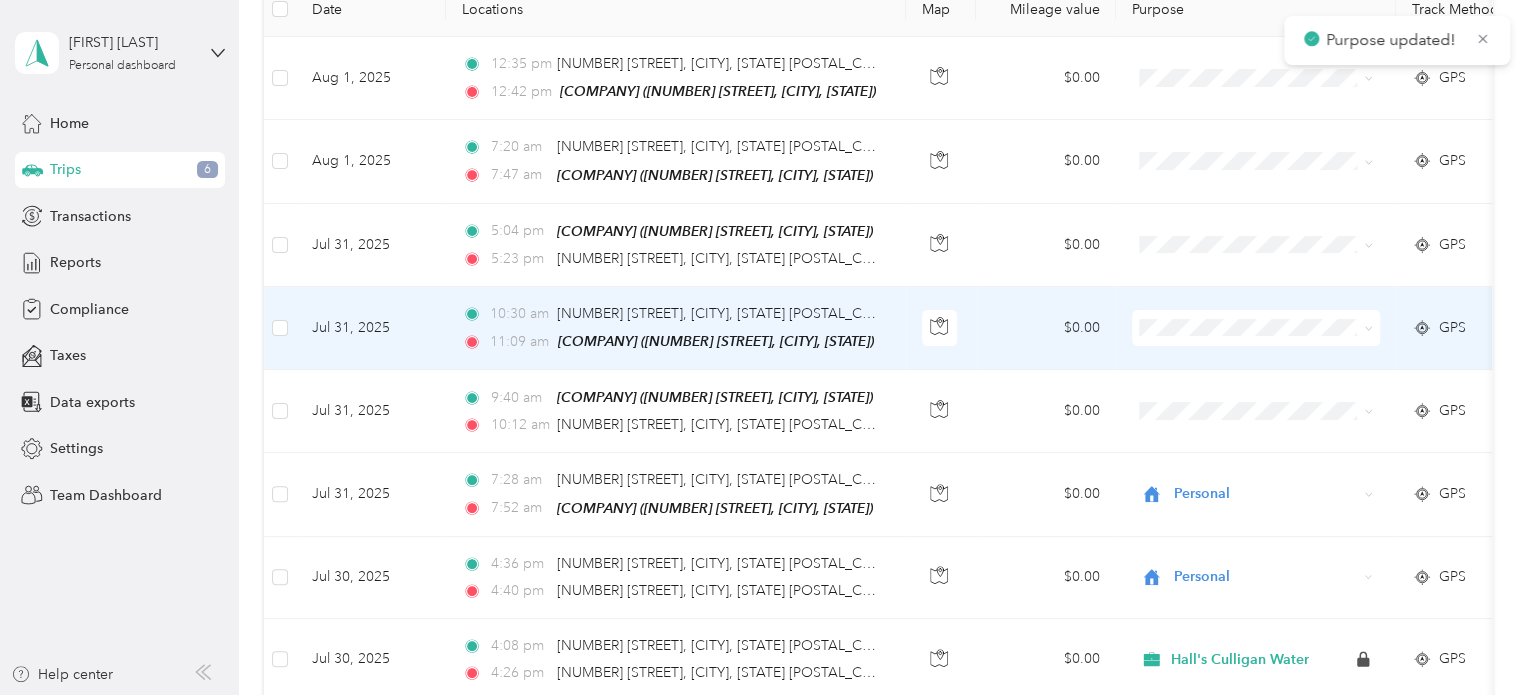 click at bounding box center (1256, 328) 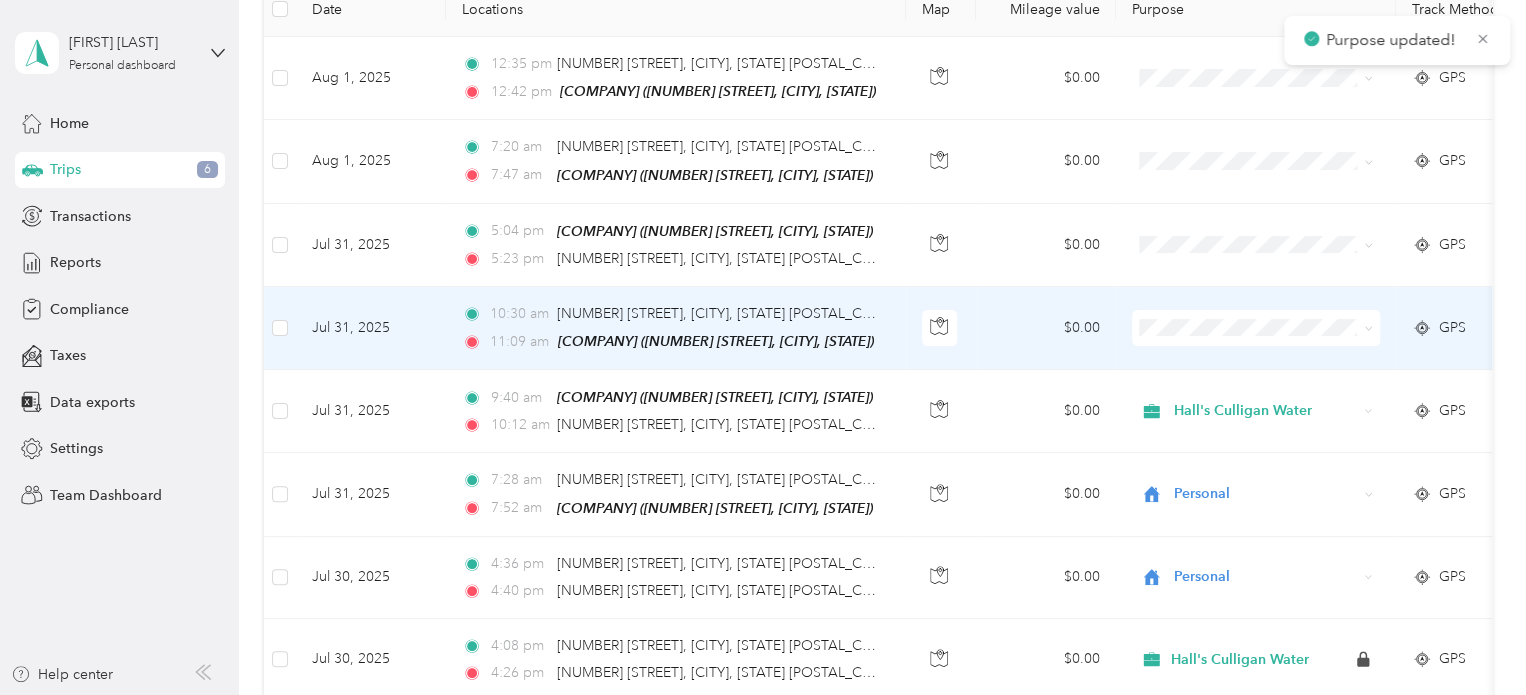 click at bounding box center (1256, 328) 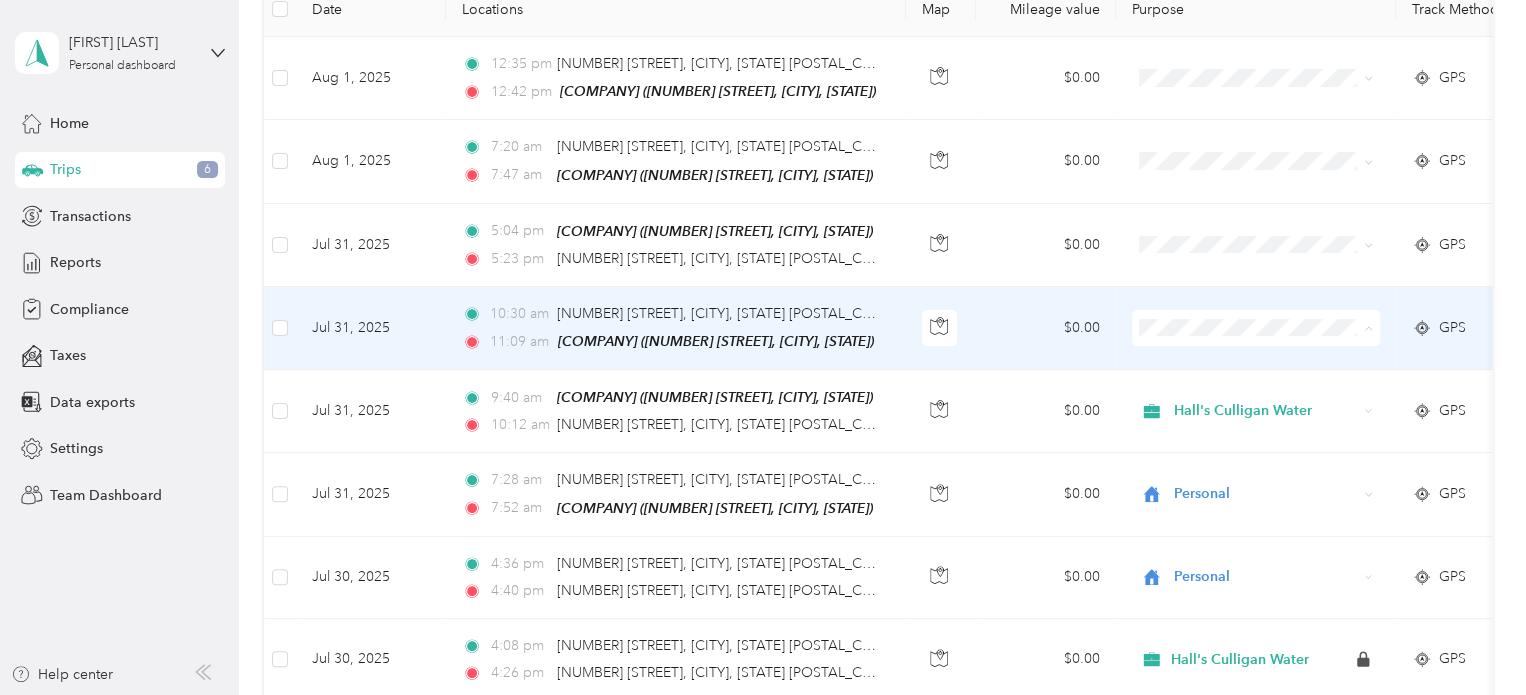 click on "Hall's Culligan Water" at bounding box center [1273, 360] 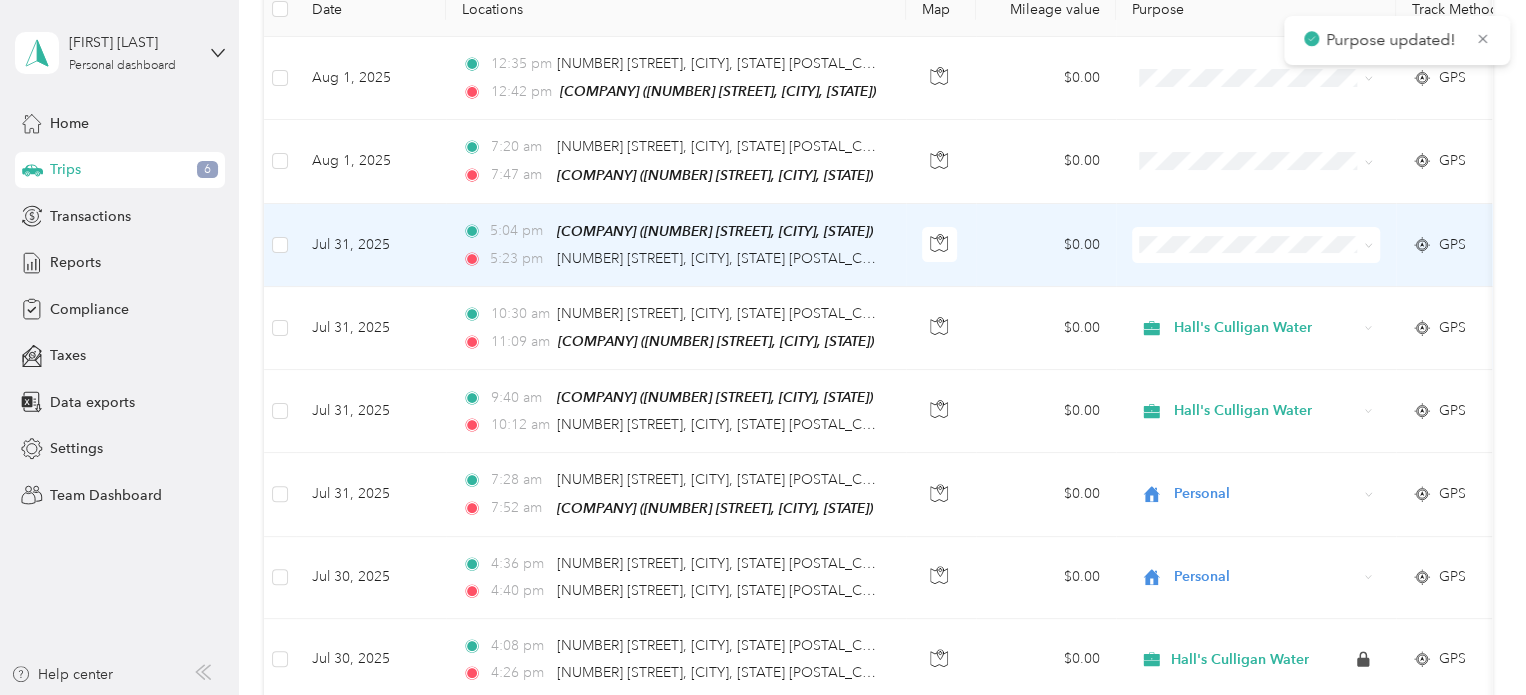 click 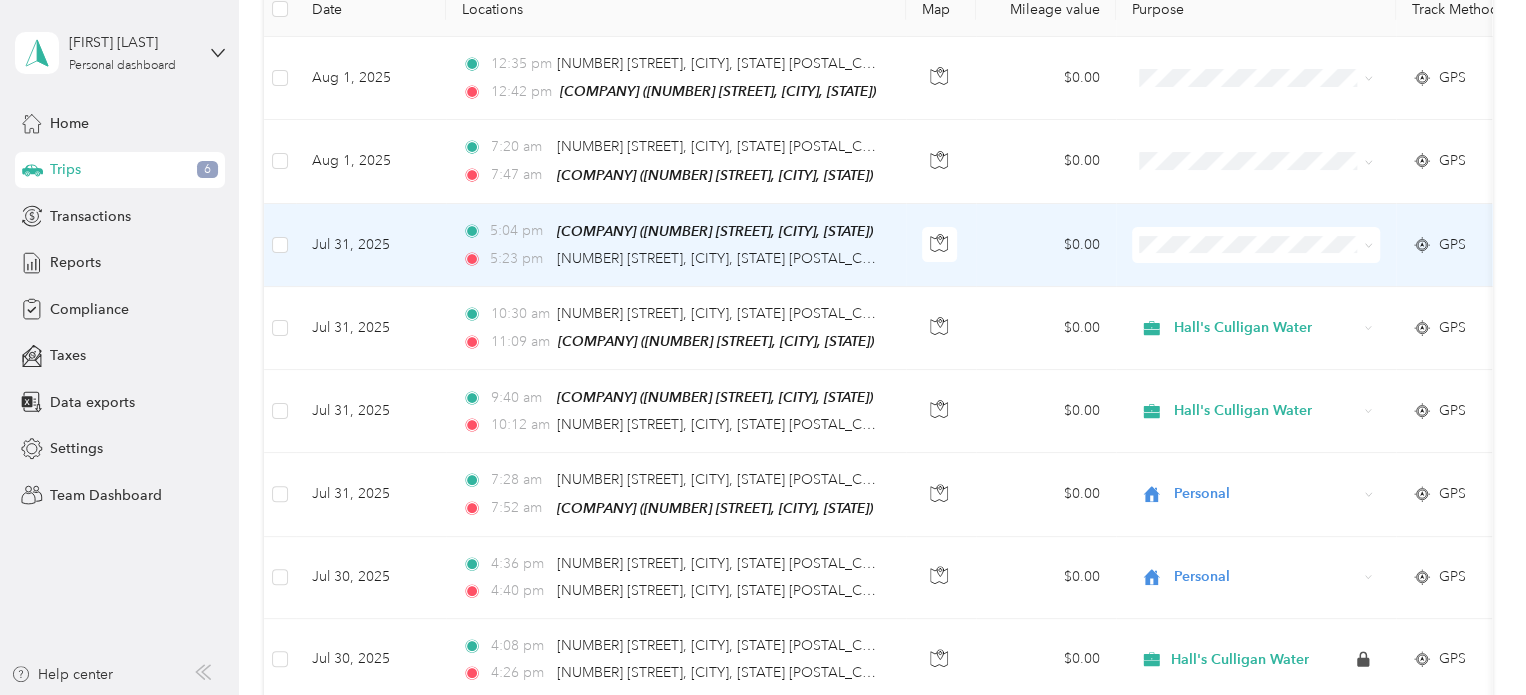 click on "Personal" at bounding box center [1273, 311] 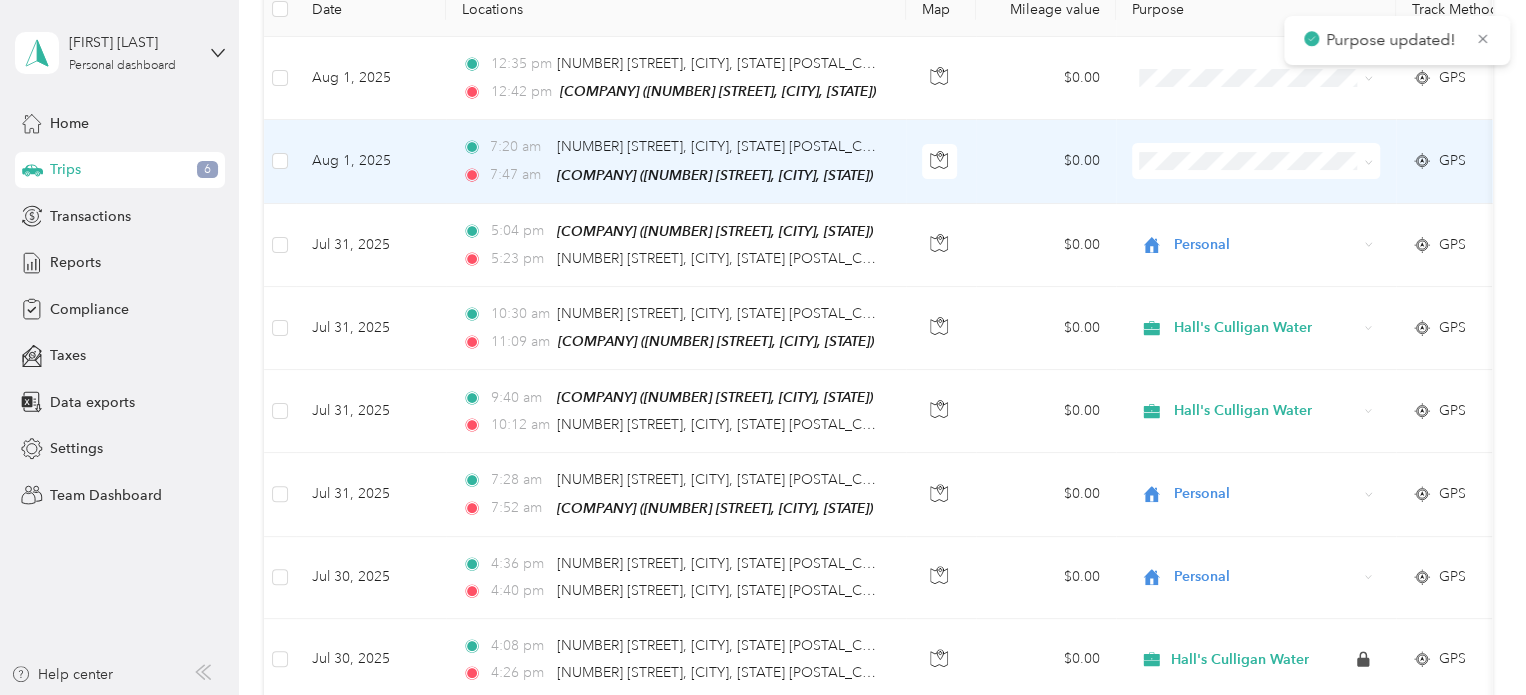 click at bounding box center [1256, 161] 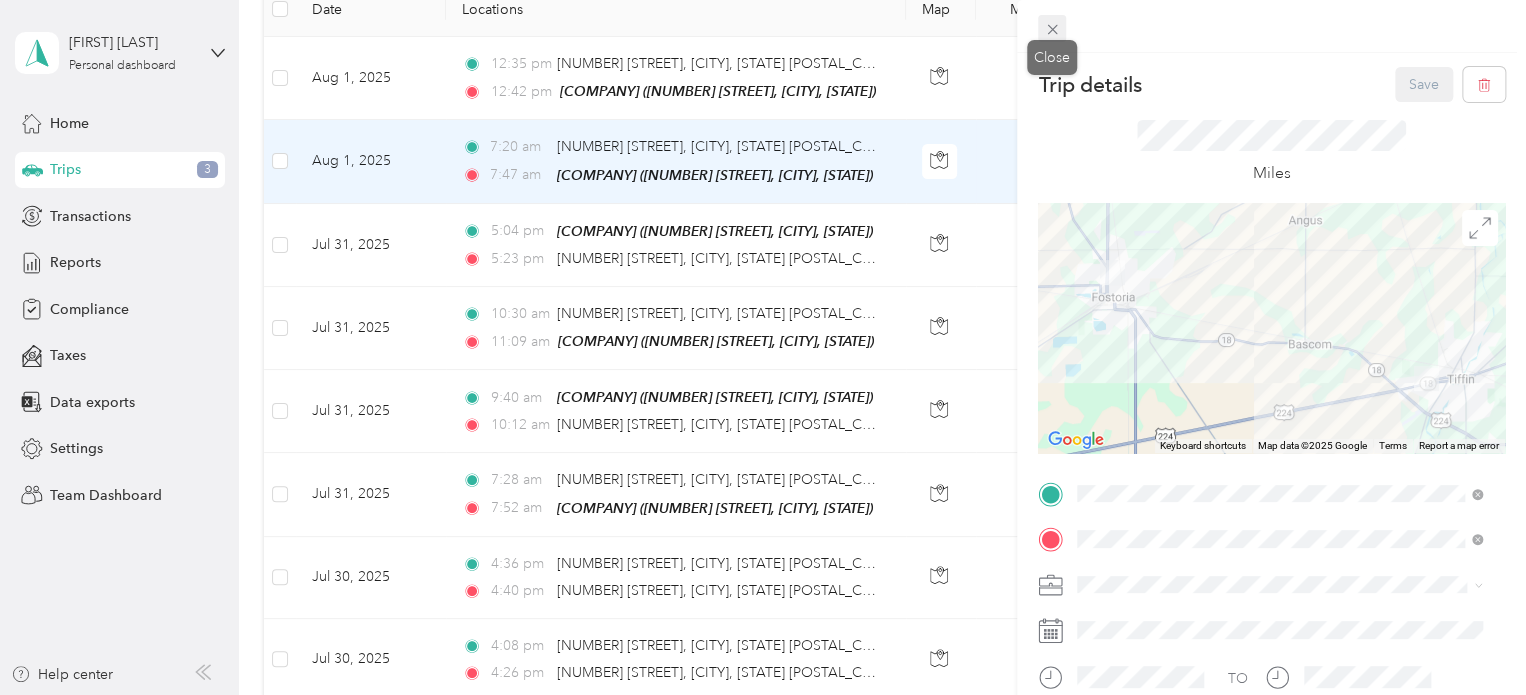 click 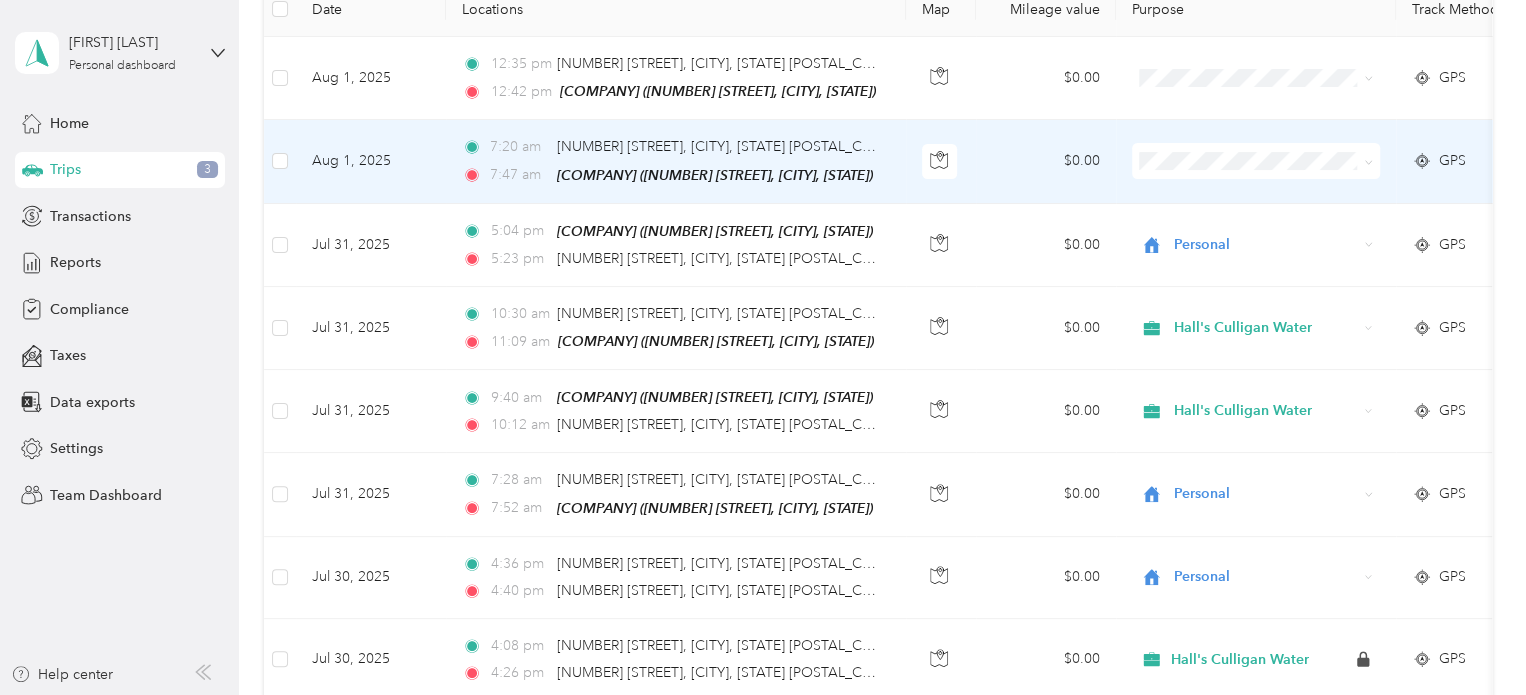 click 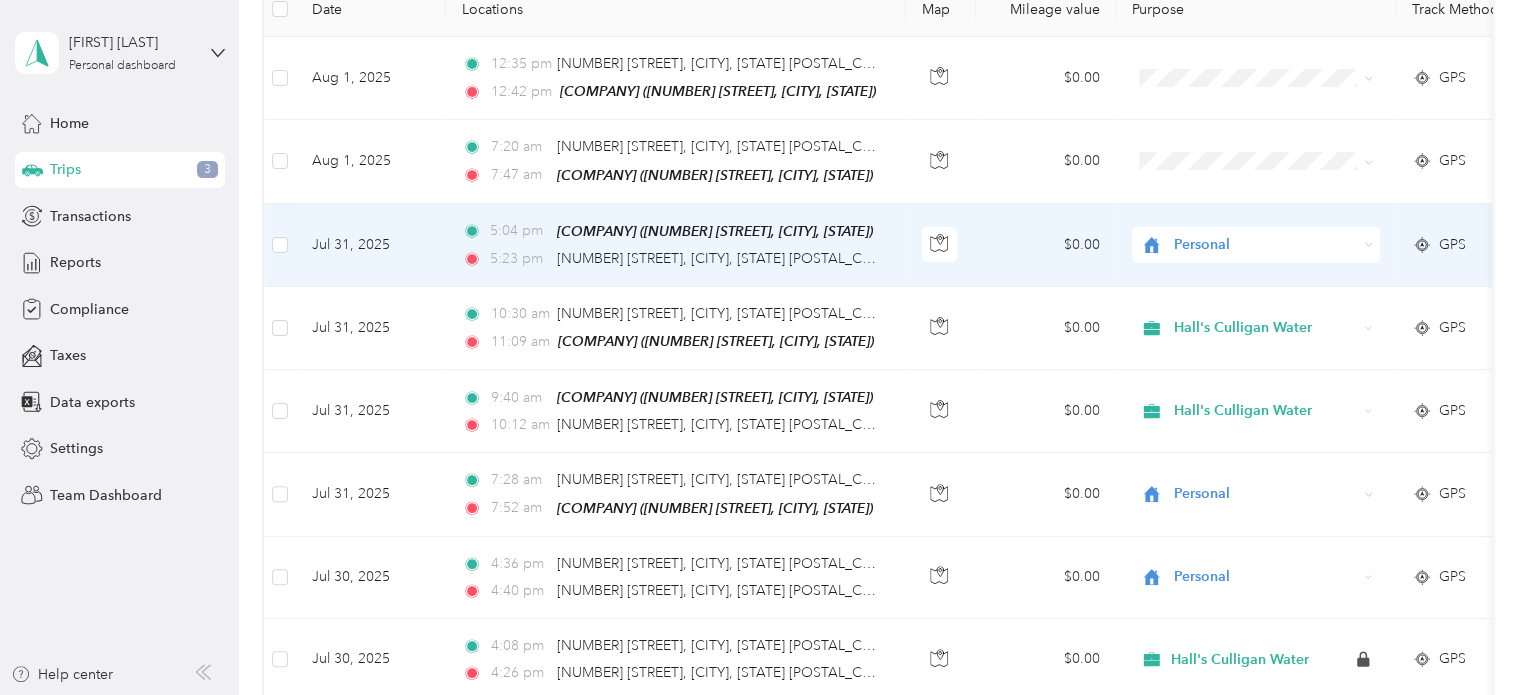 drag, startPoint x: 1297, startPoint y: 195, endPoint x: 1348, endPoint y: 171, distance: 56.364883 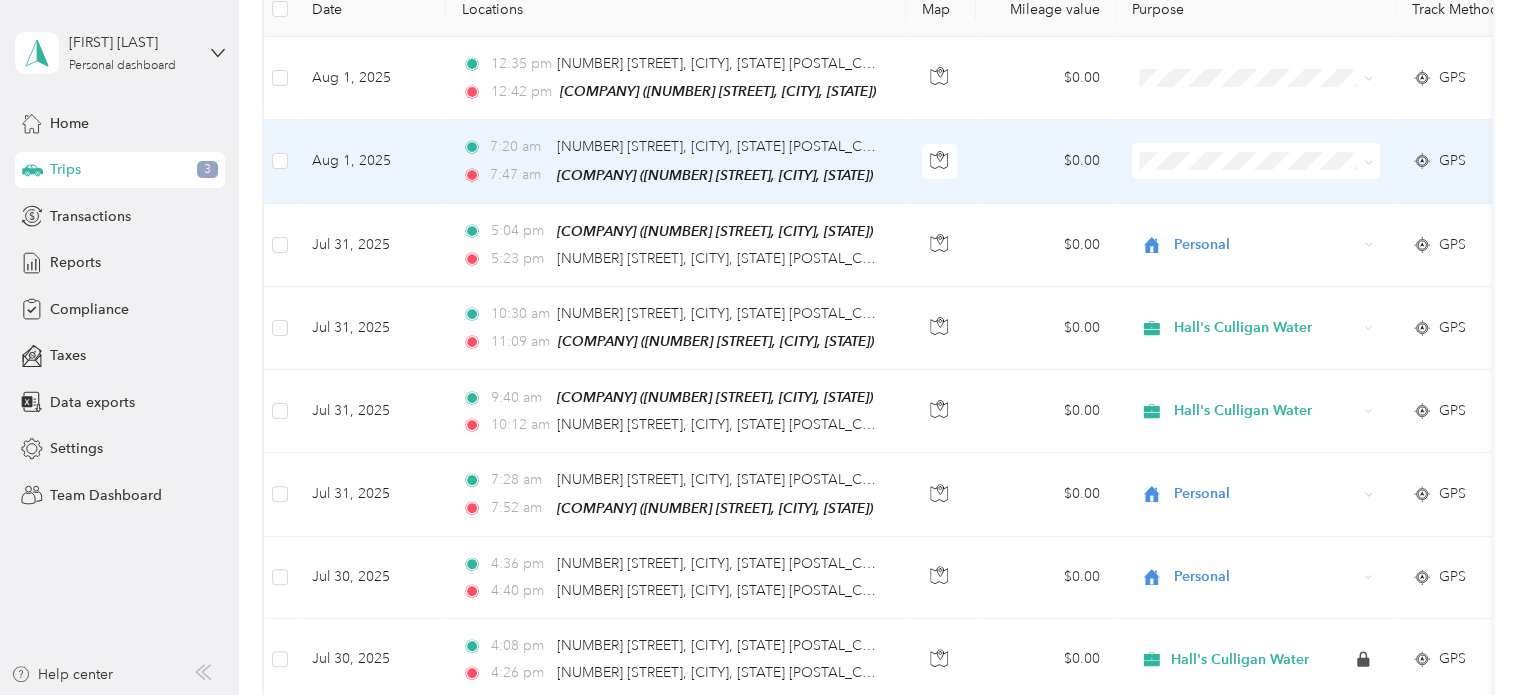 click 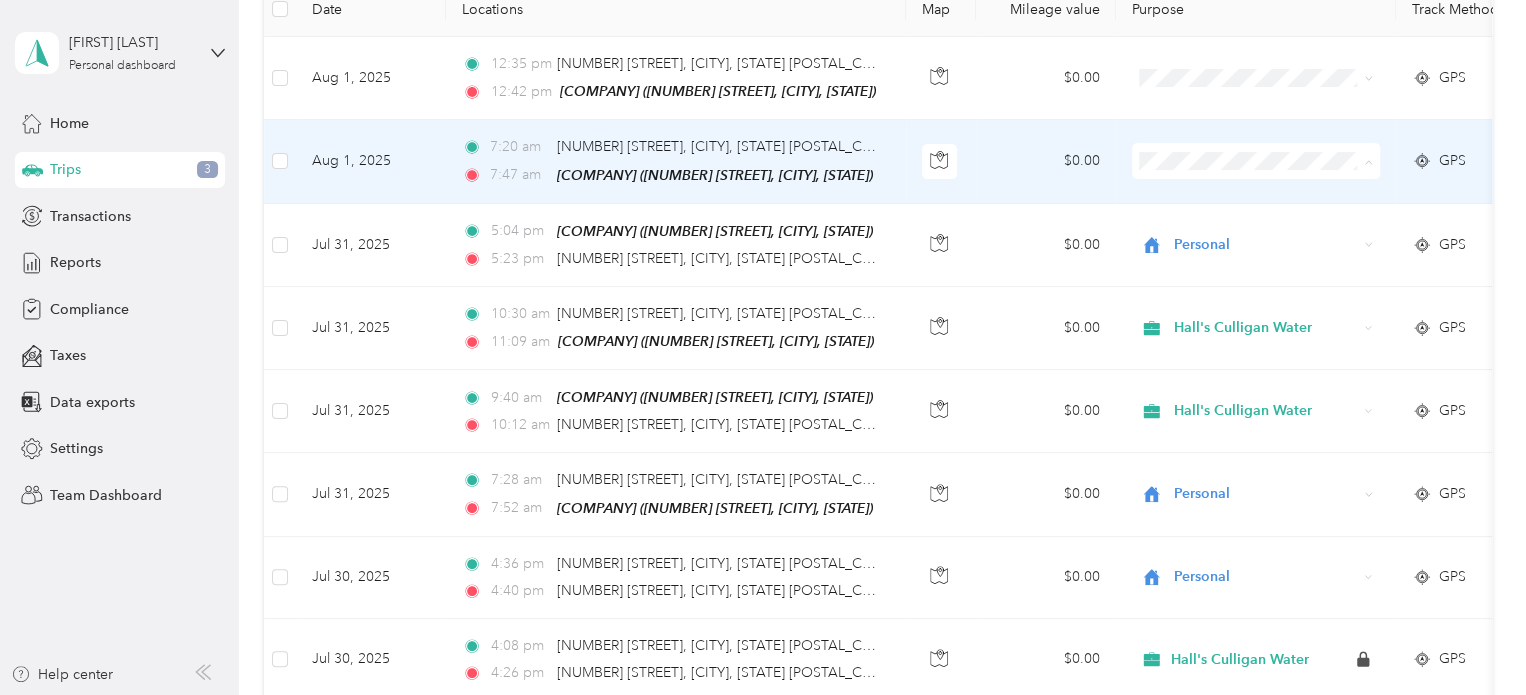 click on "Personal" at bounding box center [1273, 231] 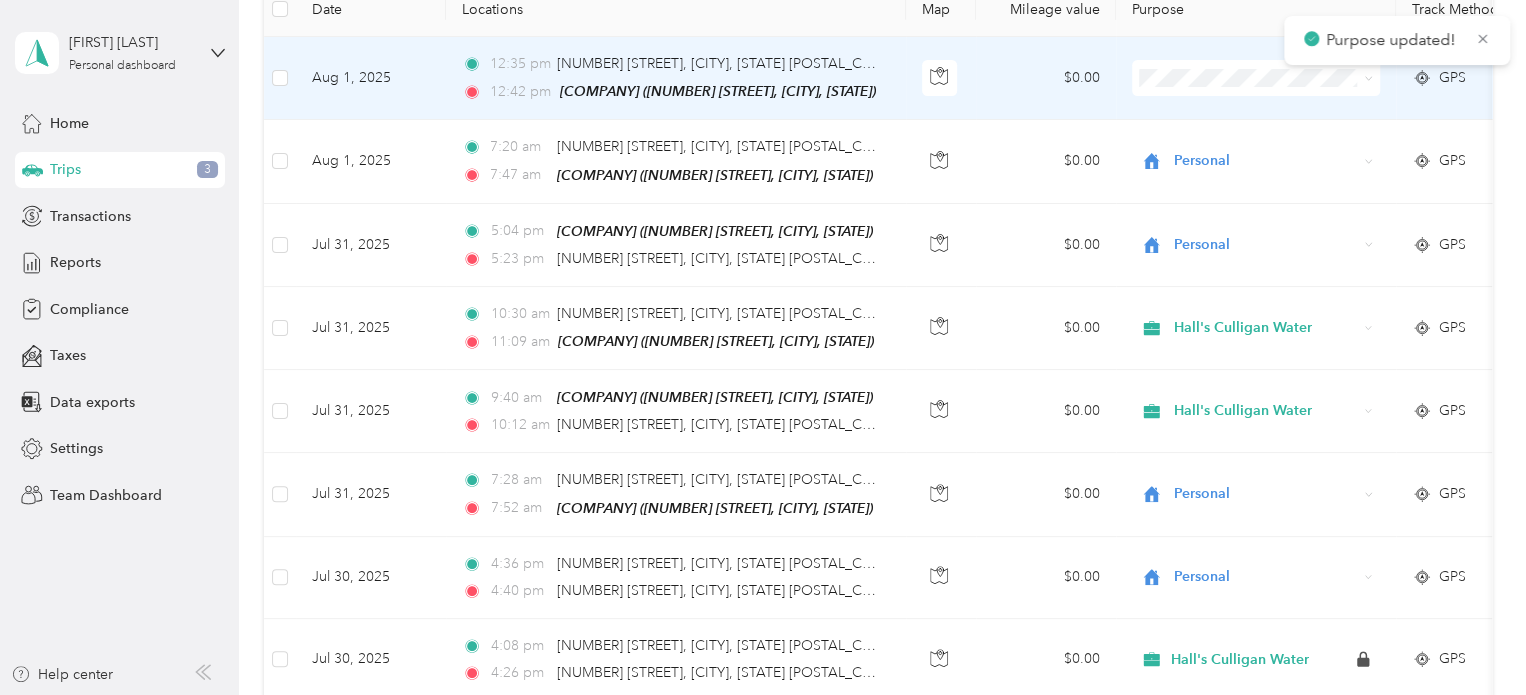 click at bounding box center [1365, 78] 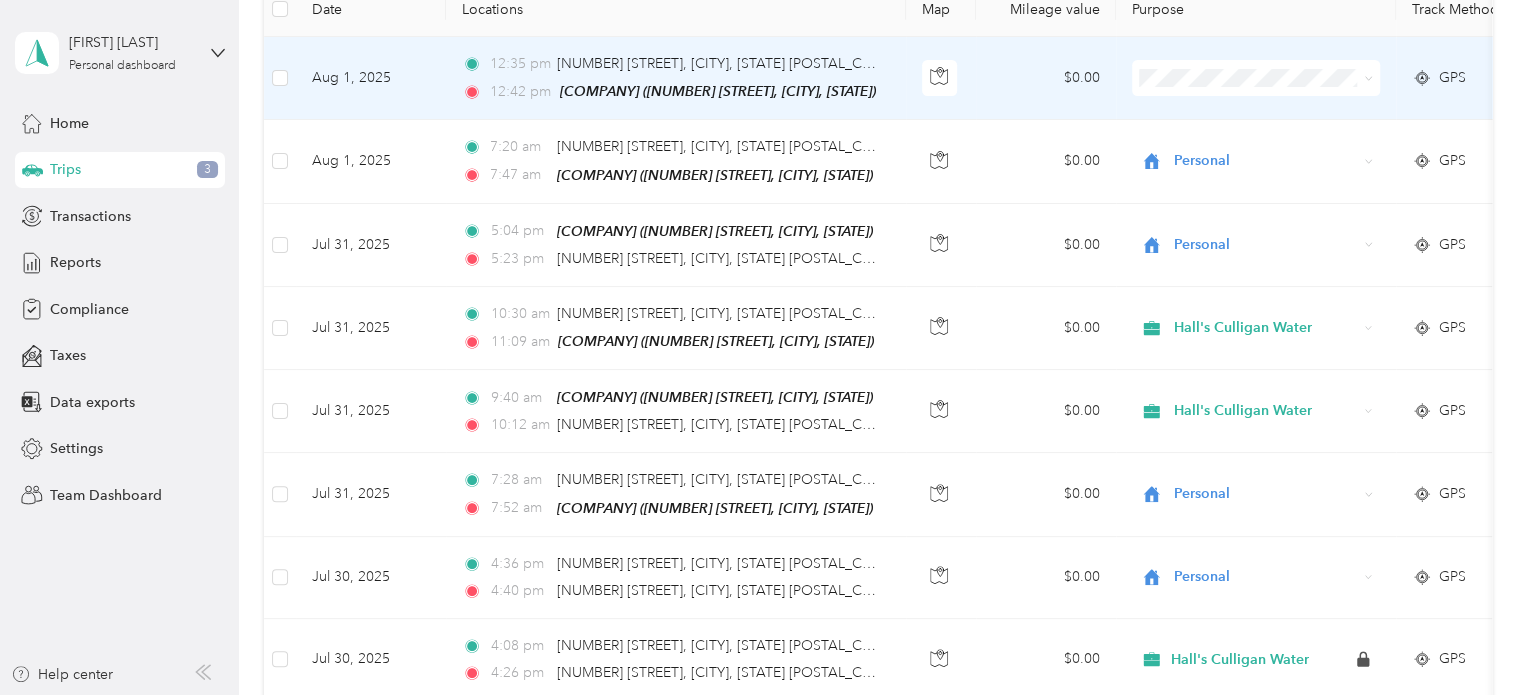 click at bounding box center (1256, 78) 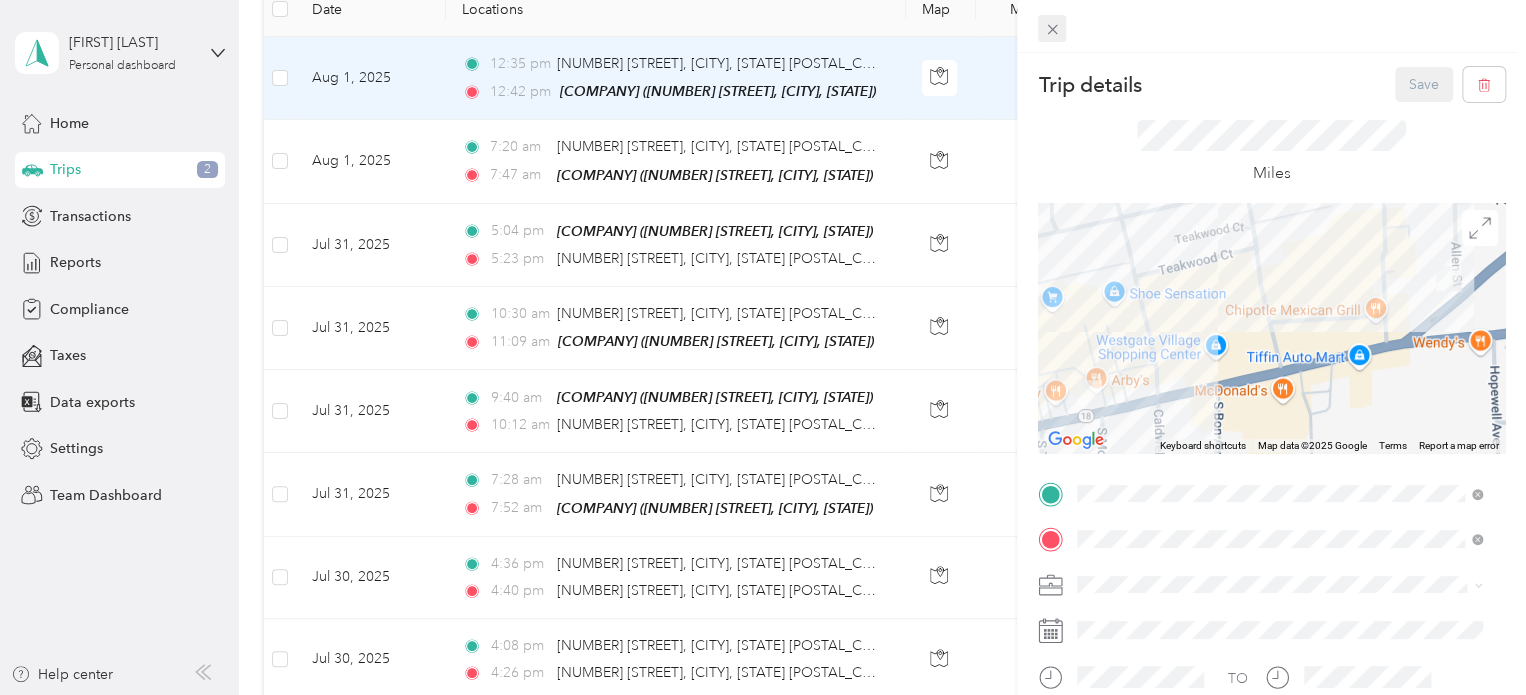 click 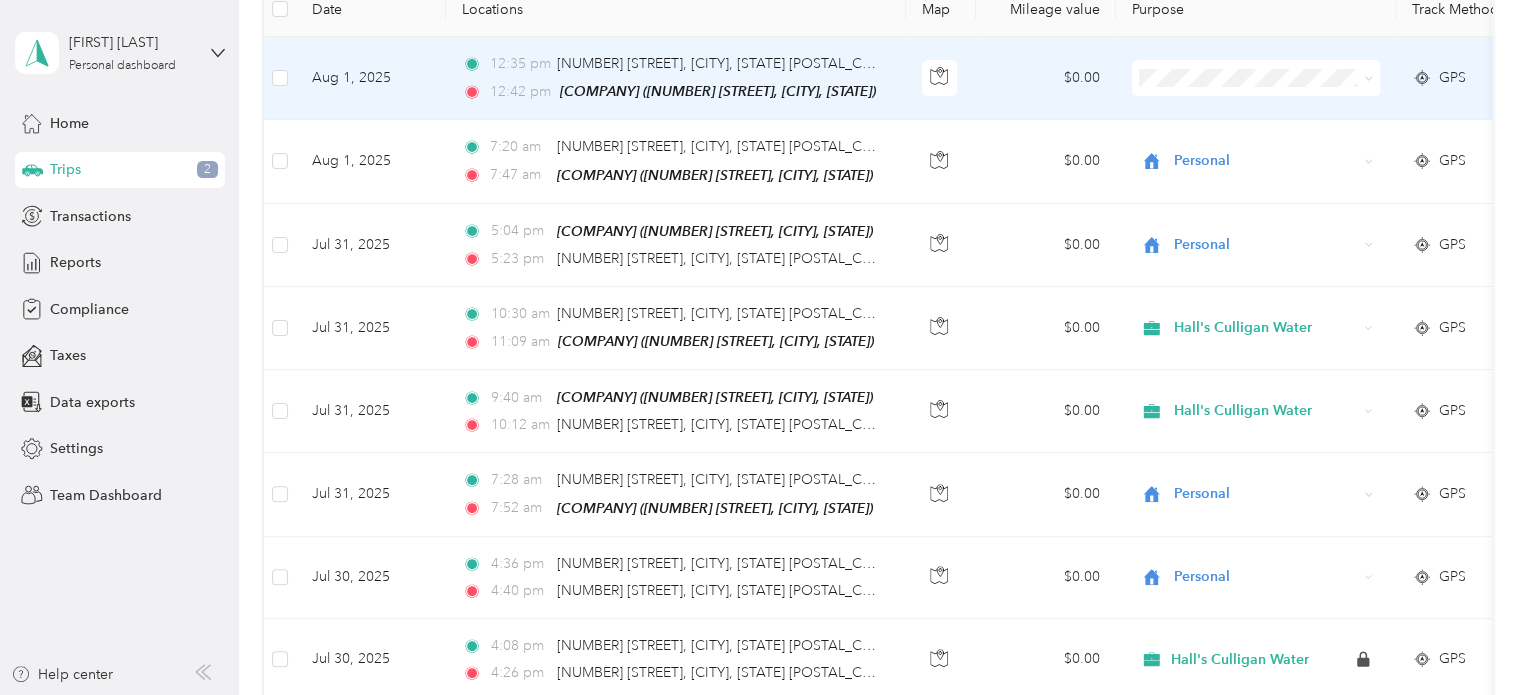 click 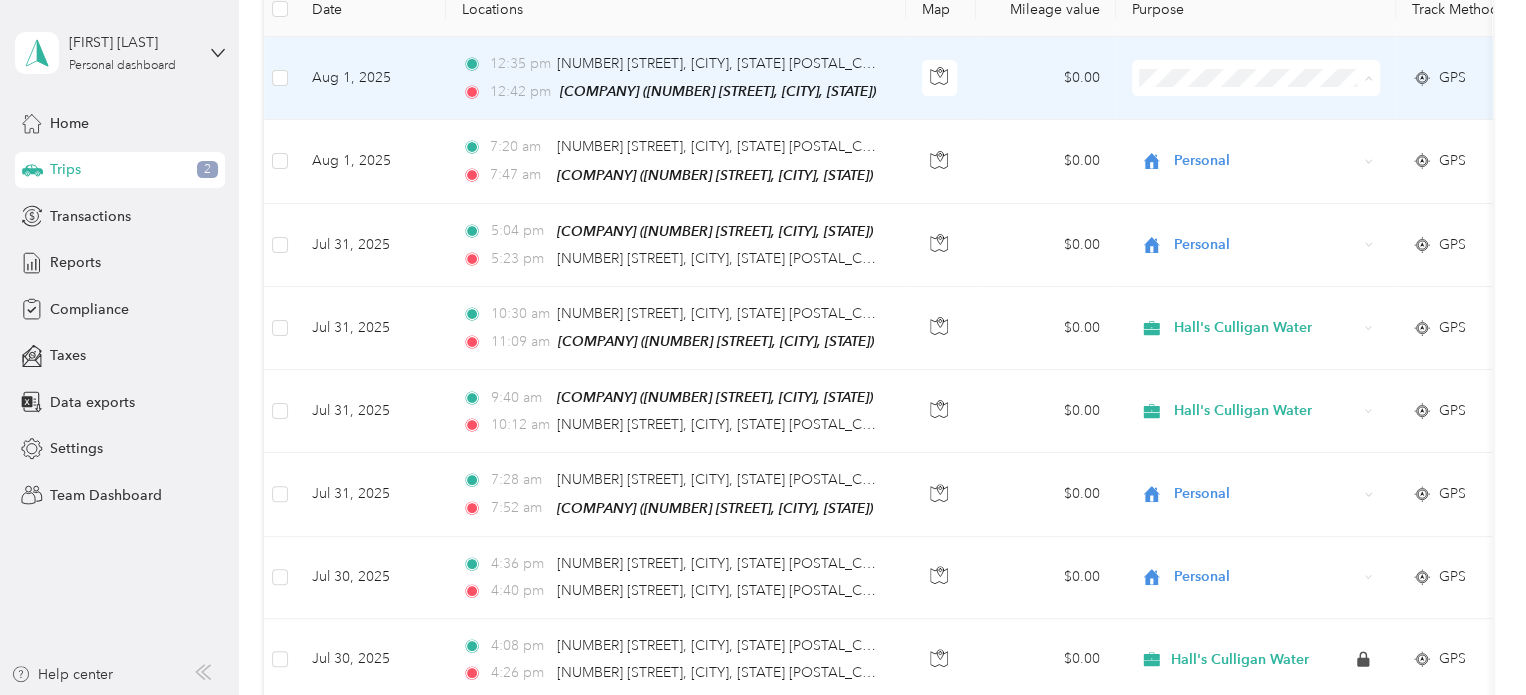 click on "Personal" at bounding box center [1256, 149] 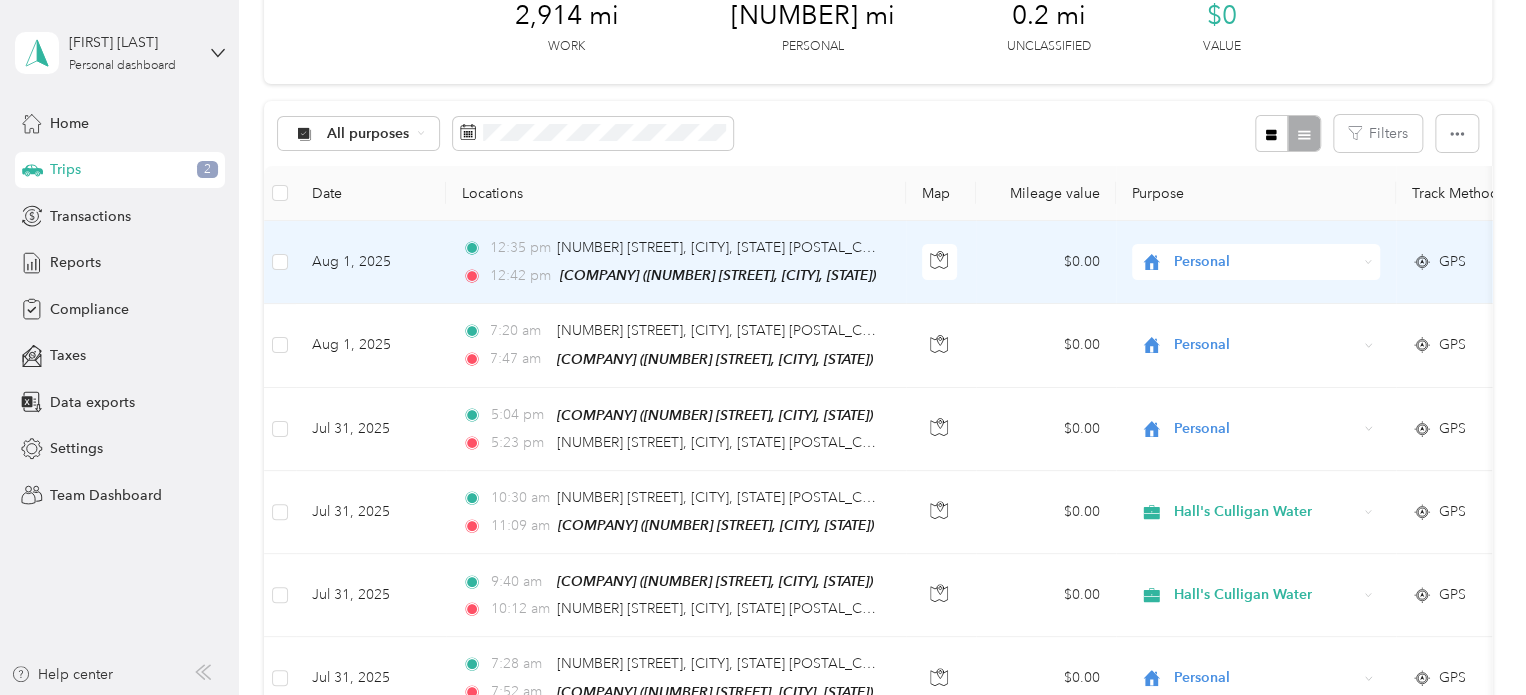 scroll, scrollTop: 0, scrollLeft: 0, axis: both 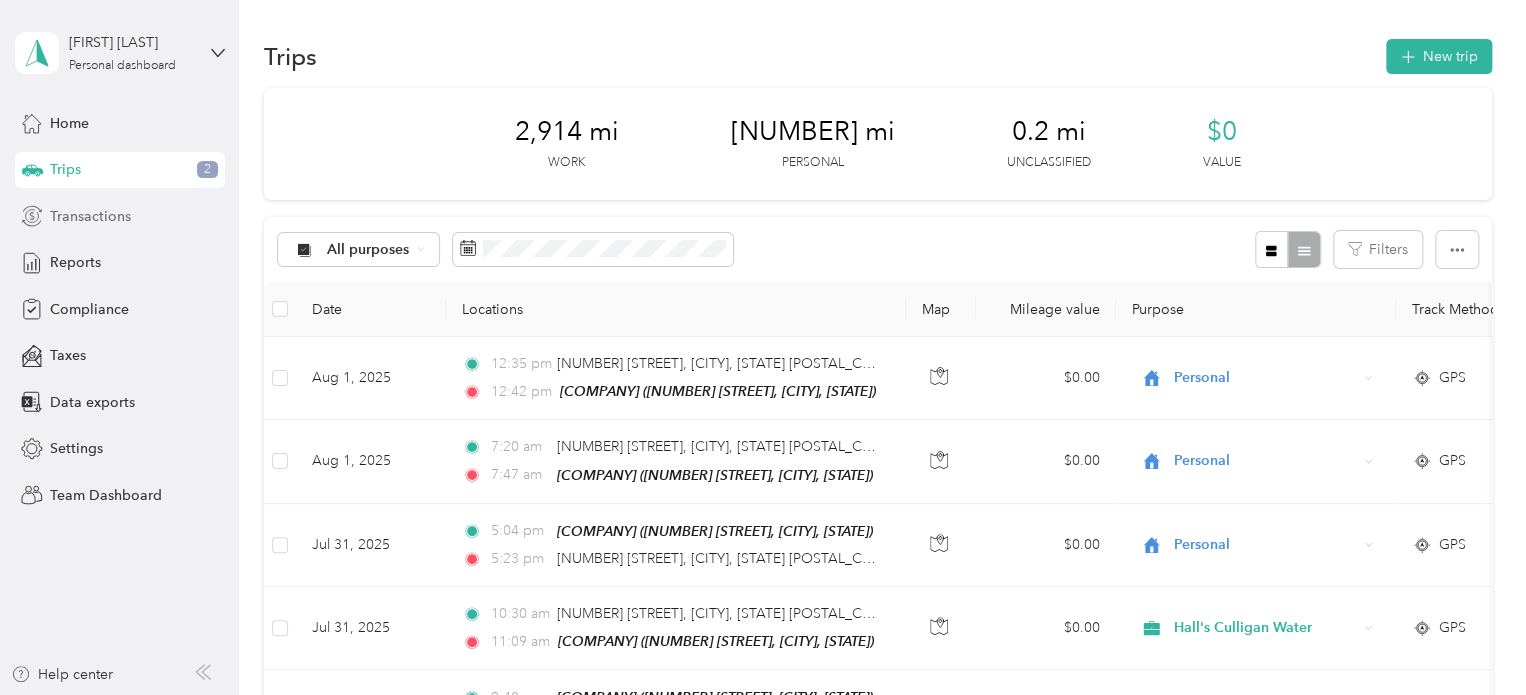 click on "Transactions" at bounding box center [90, 216] 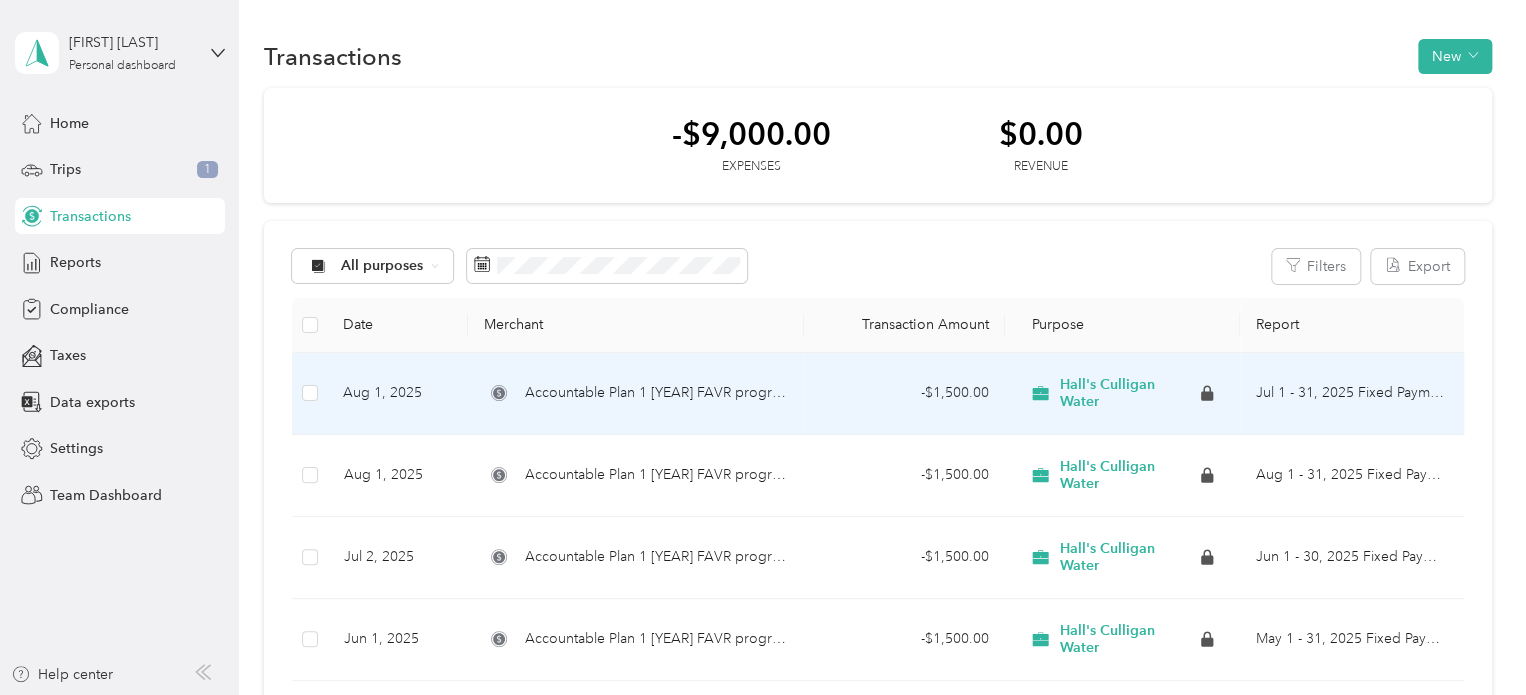 click on "Accountable Plan 1 [YEAR] FAVR program" at bounding box center (656, 393) 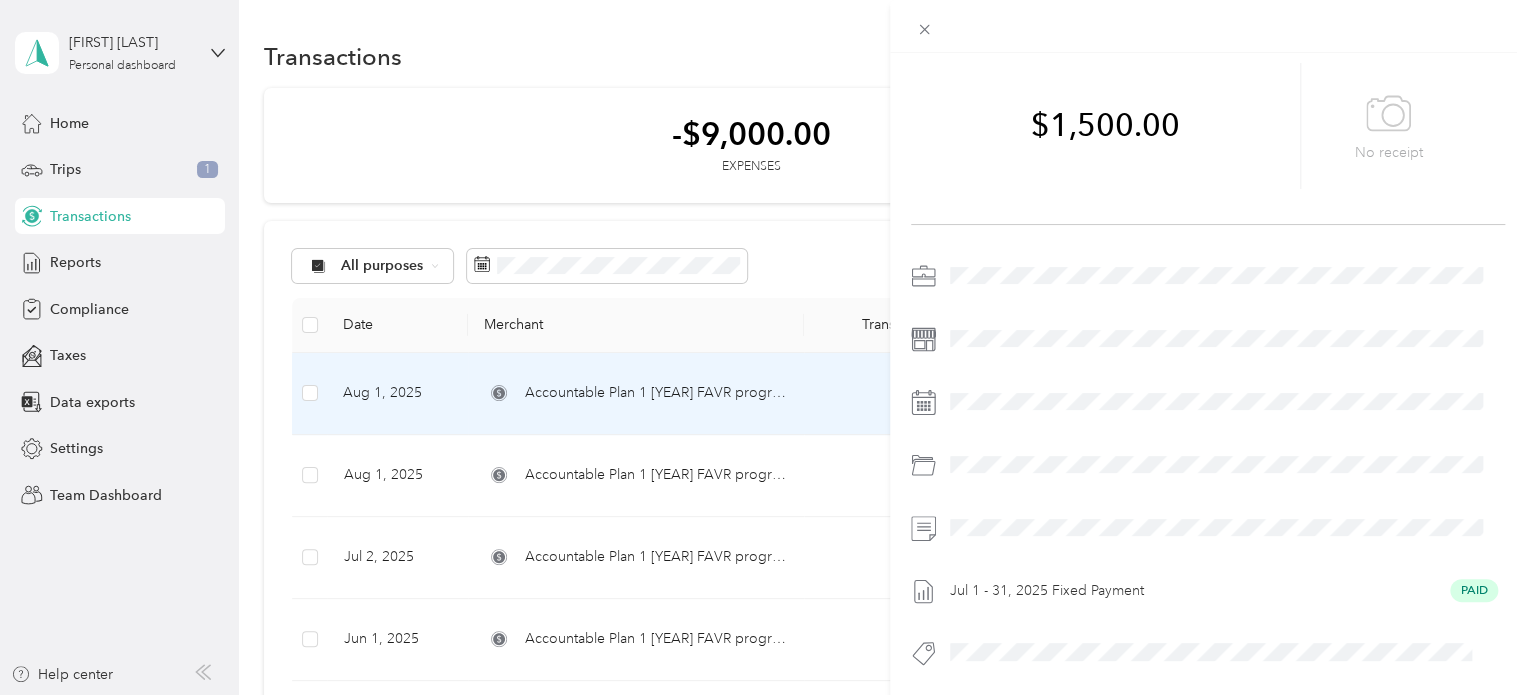 scroll, scrollTop: 164, scrollLeft: 0, axis: vertical 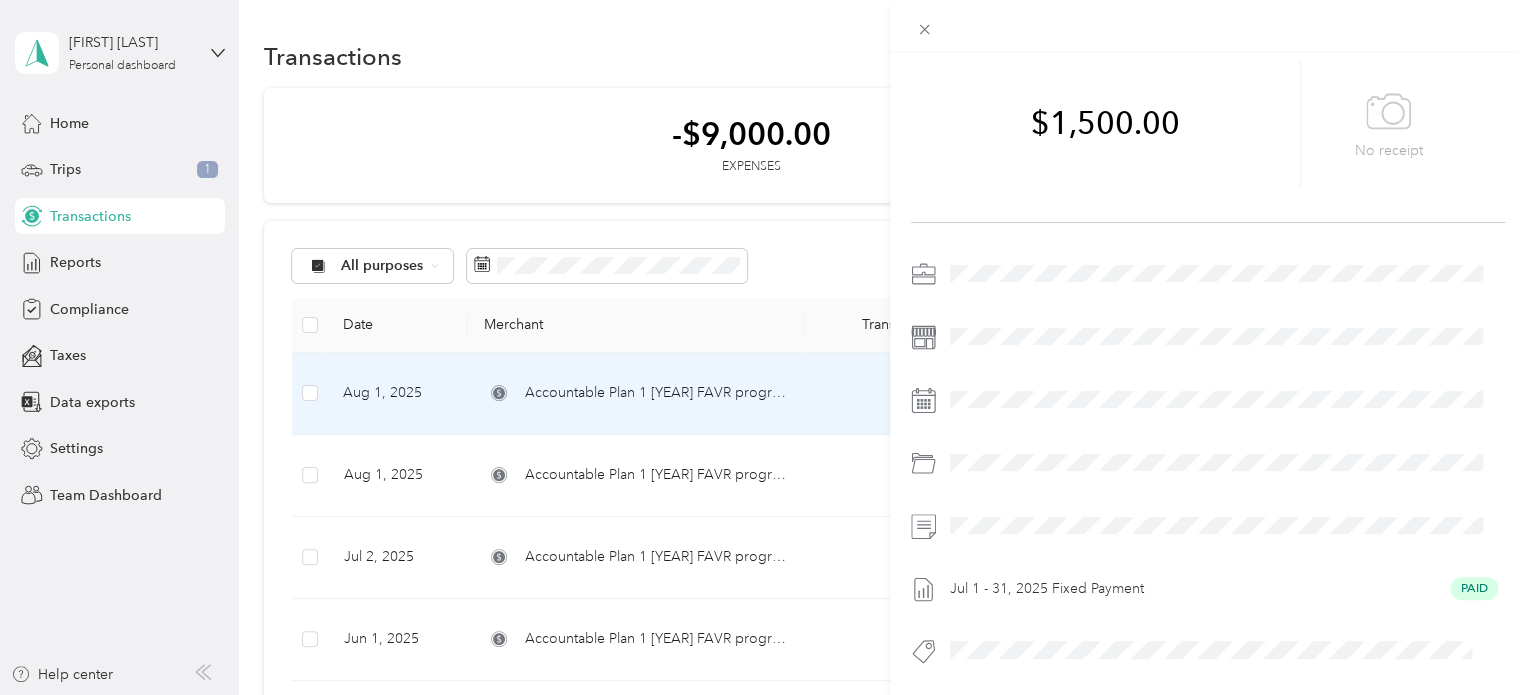 click on "This expense cannot be edited because it is either under review, approved, or paid. Contact your Team Manager to edit it. Expense Details Save [PRICE] No receipt [DATE] - [DATE] Fixed Payment Paid" at bounding box center [763, 347] 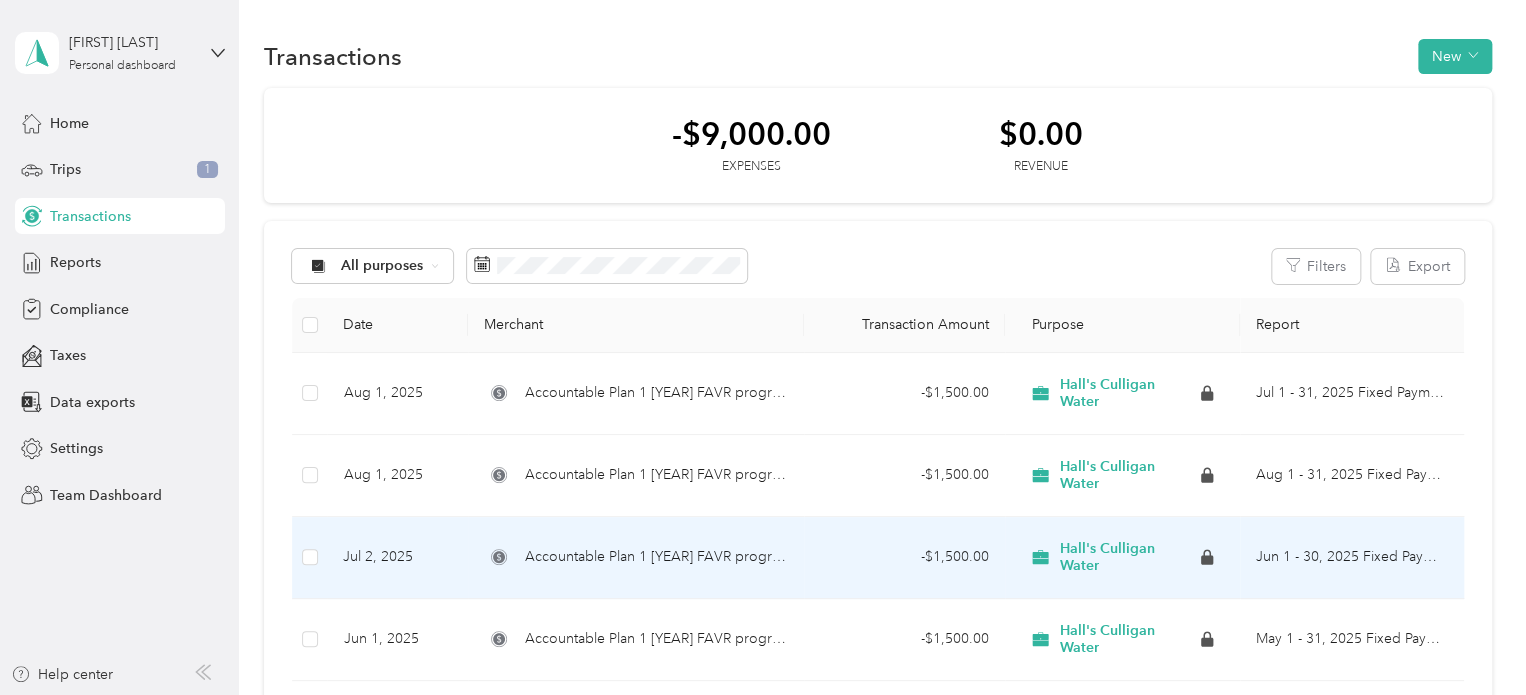 click on "Accountable Plan 1 [YEAR] FAVR program" at bounding box center [656, 557] 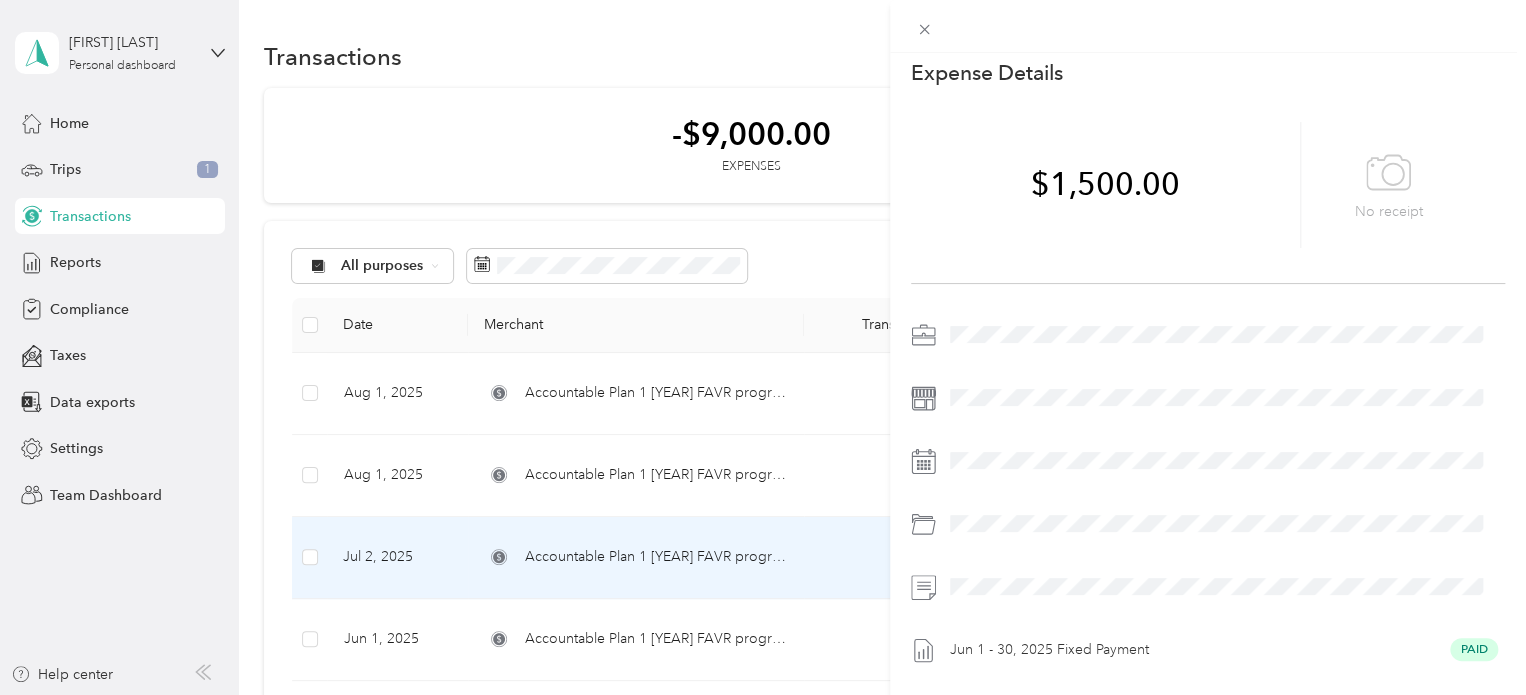 scroll, scrollTop: 164, scrollLeft: 0, axis: vertical 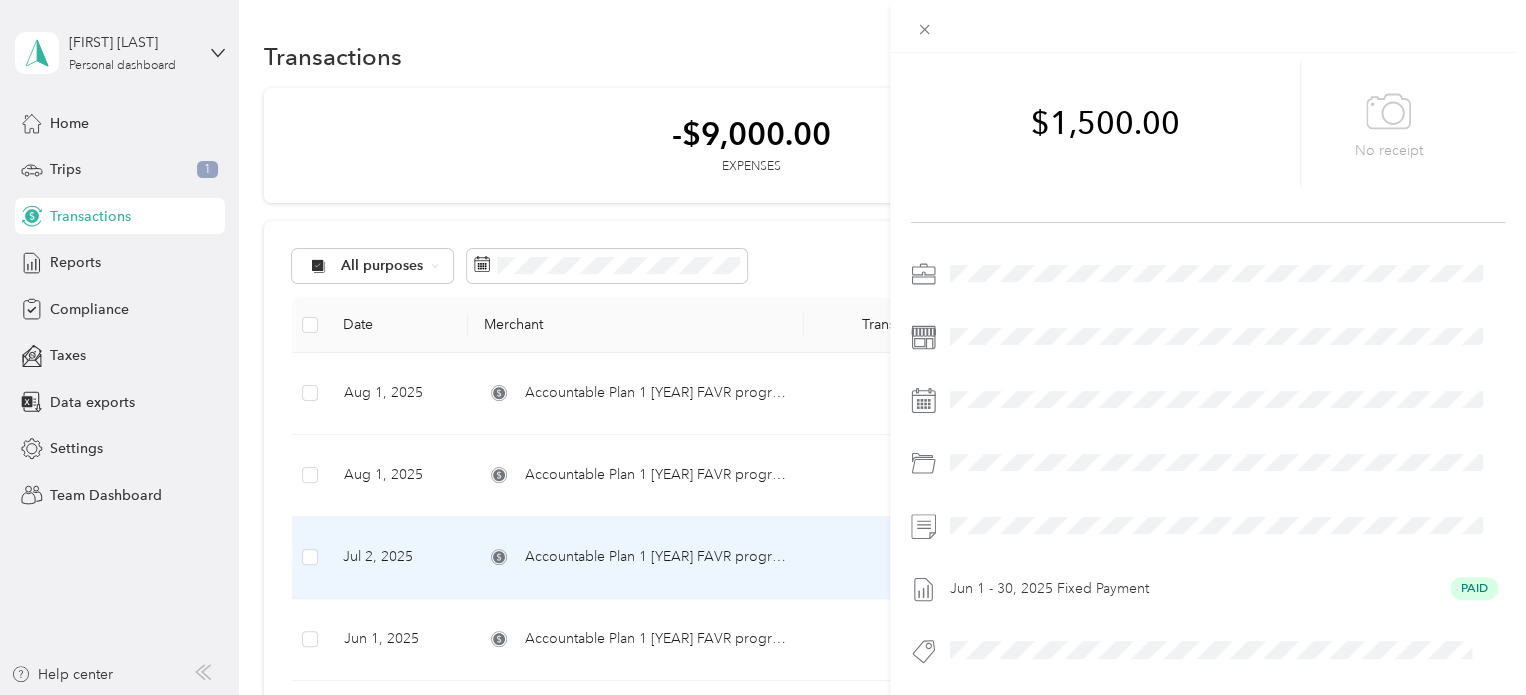 click on "This expense cannot be edited because it is either under review, approved, or paid. Contact your Team Manager to edit it. Expense Details Save [PRICE] No receipt [DATE] - [DATE] Fixed Payment Paid" at bounding box center (763, 347) 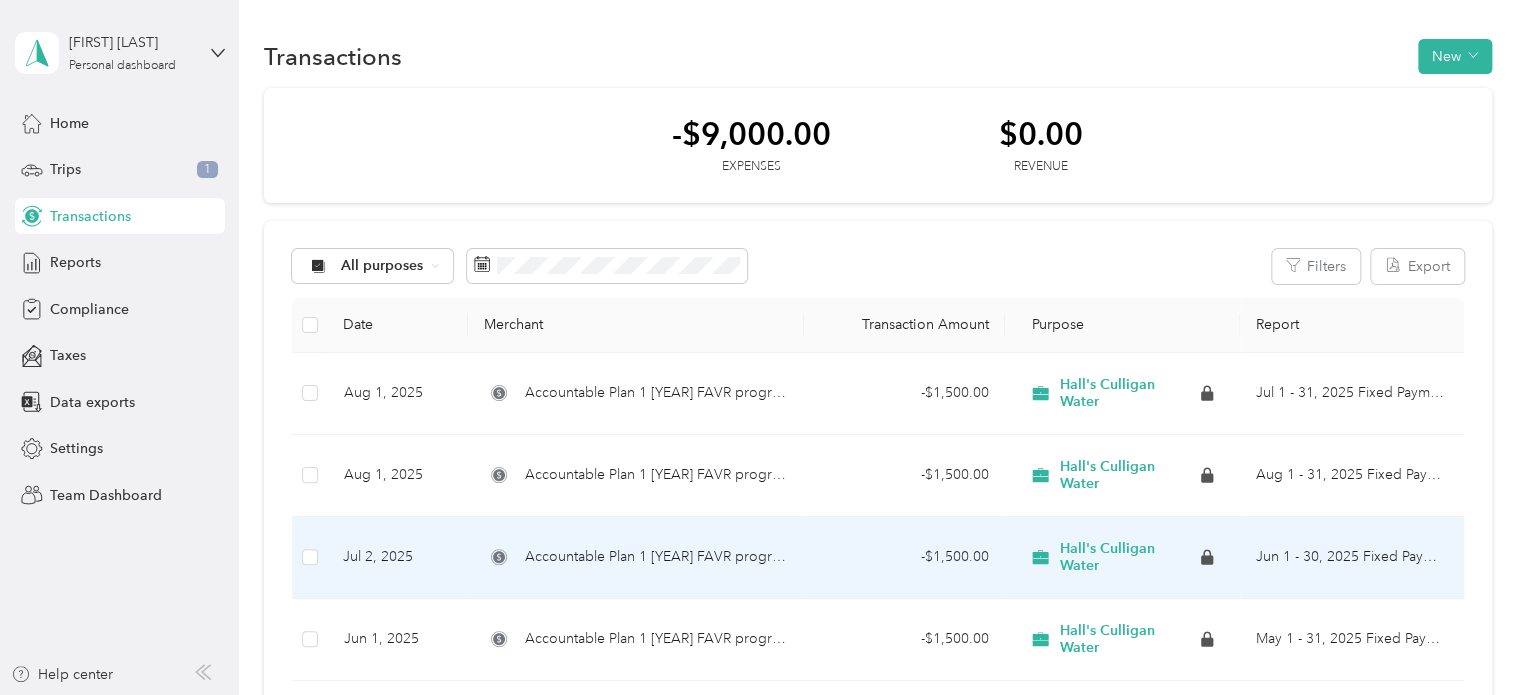 click on "Hall's Culligan Water" at bounding box center (1128, 557) 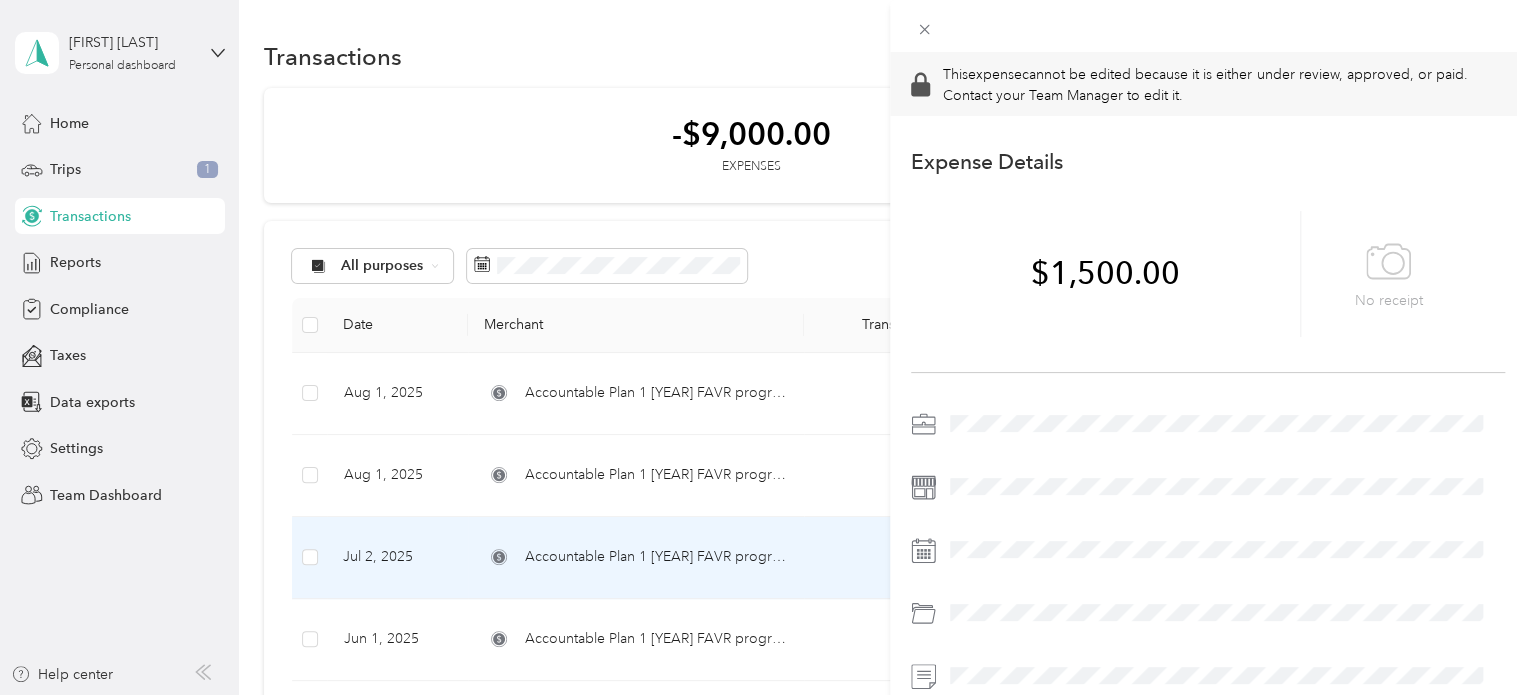 click on "This expense cannot be edited because it is either under review, approved, or paid. Contact your Team Manager to edit it. Expense Details Save [PRICE] No receipt [DATE] - [DATE] Fixed Payment Paid" at bounding box center [763, 347] 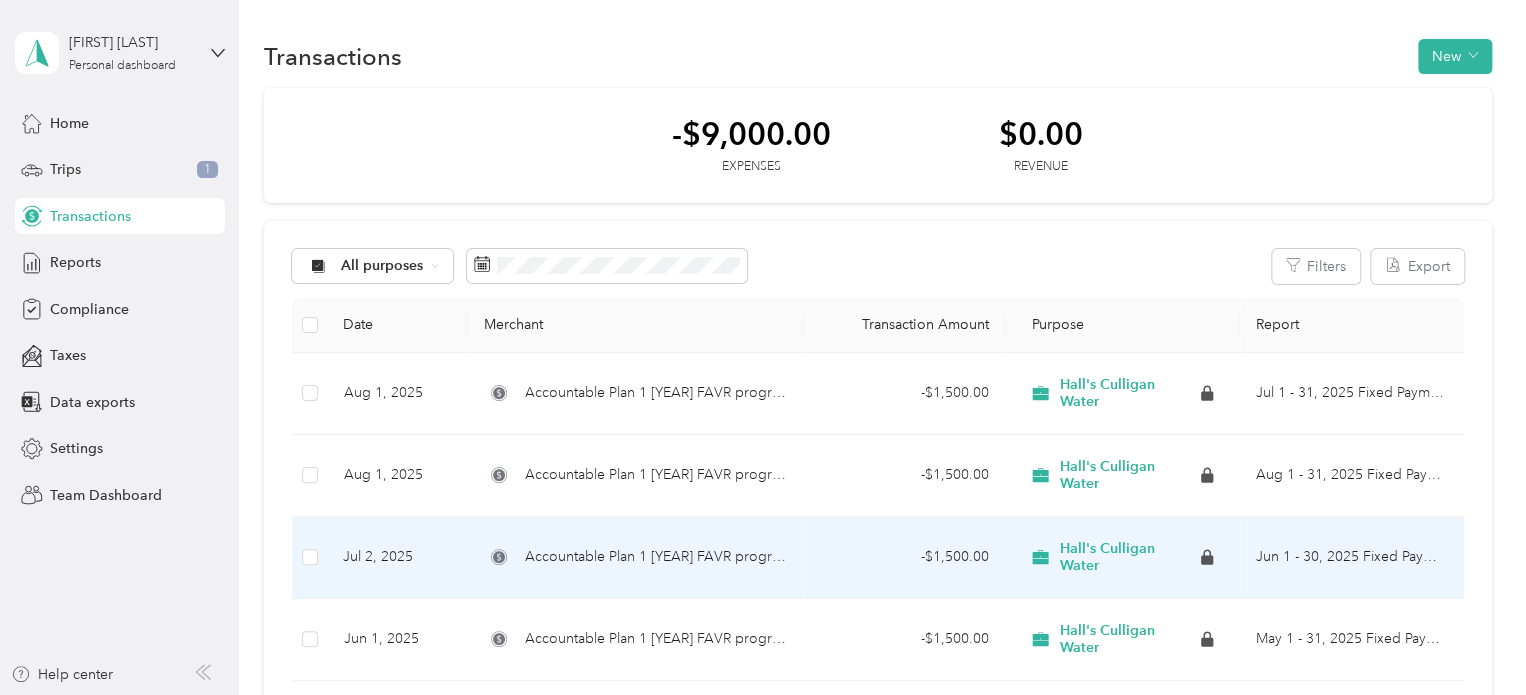 click on "Accountable Plan 1 [YEAR] FAVR program" at bounding box center [656, 557] 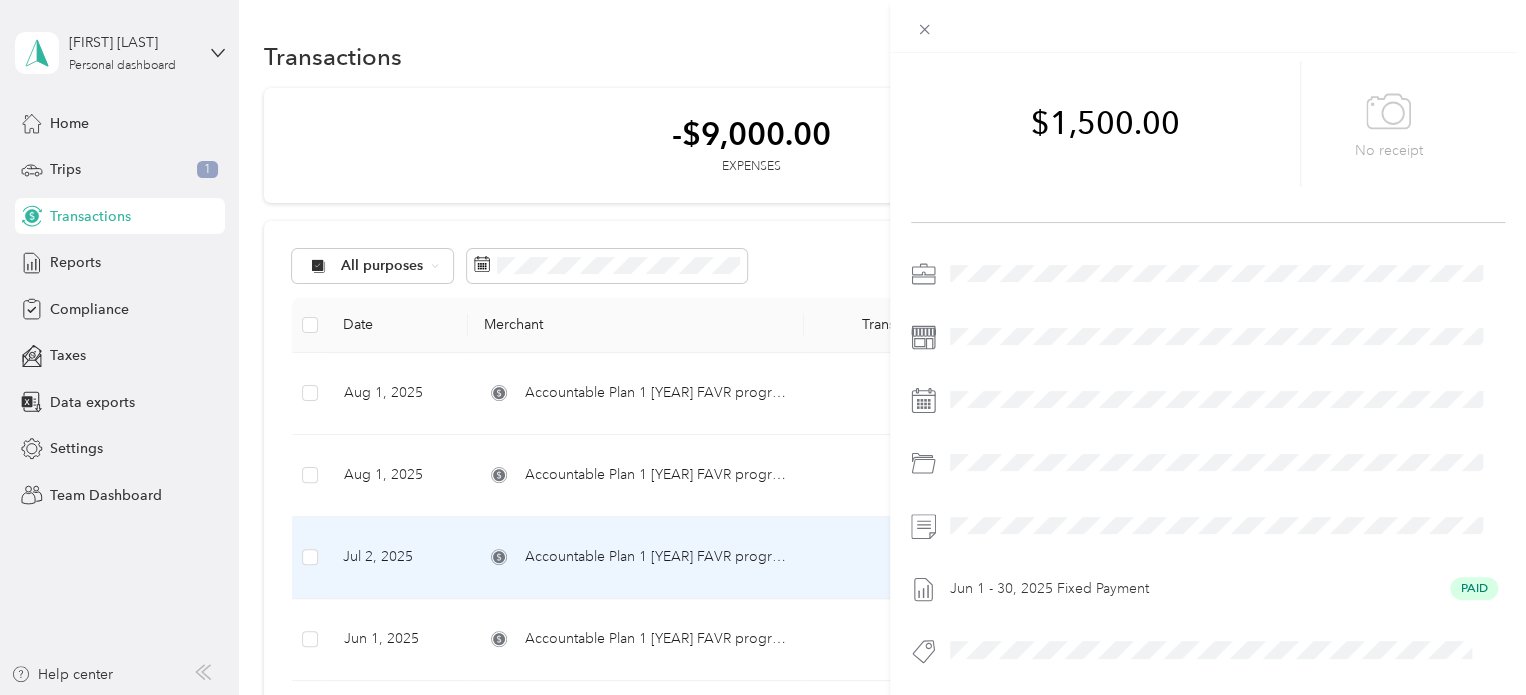 scroll, scrollTop: 164, scrollLeft: 0, axis: vertical 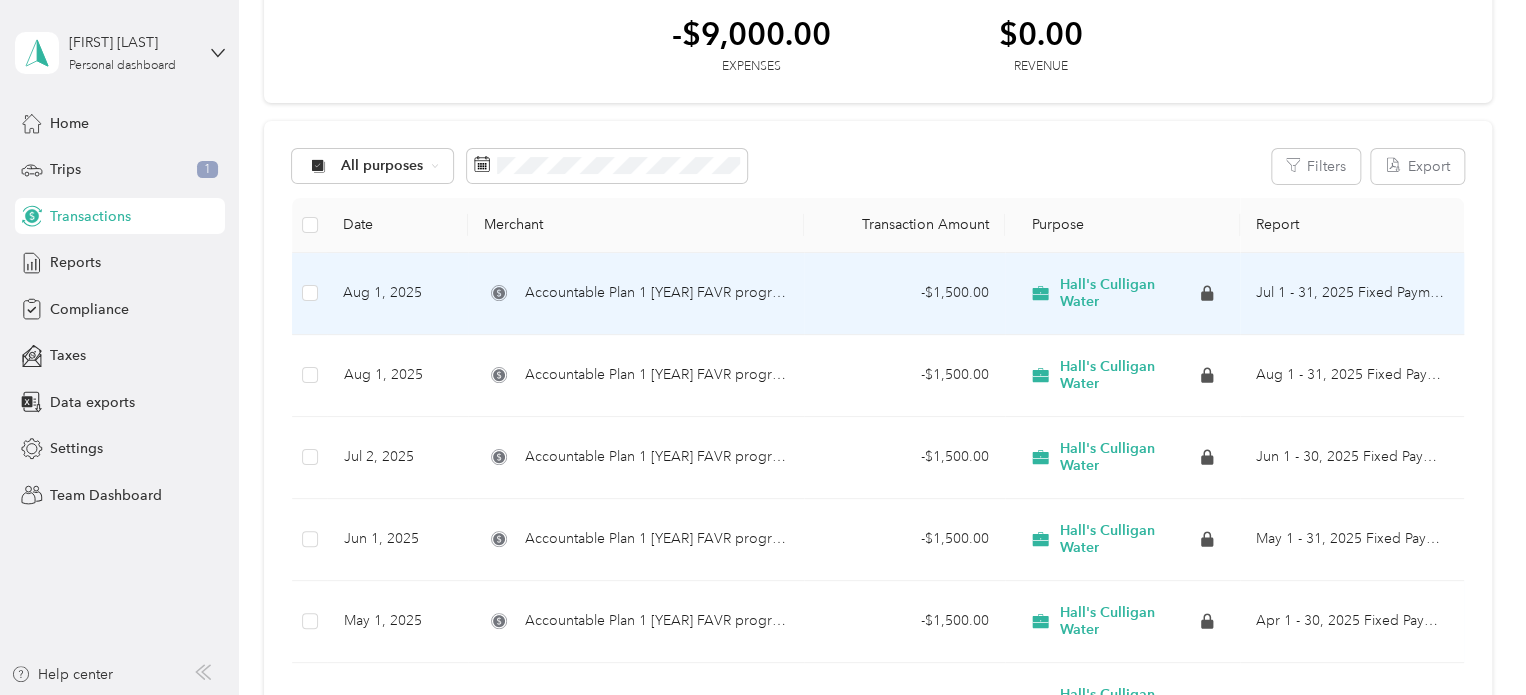 click on "Accountable Plan 1 [YEAR] FAVR program" at bounding box center [656, 293] 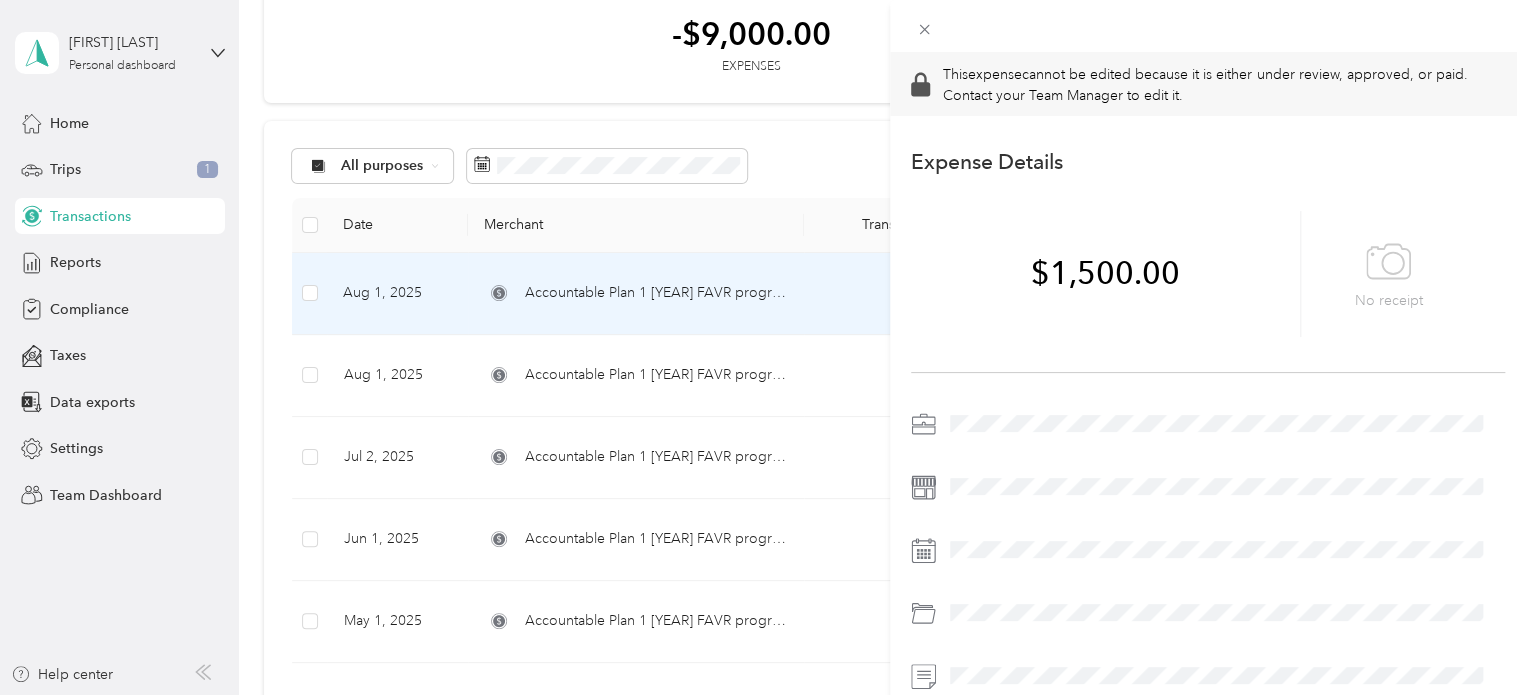scroll, scrollTop: 164, scrollLeft: 0, axis: vertical 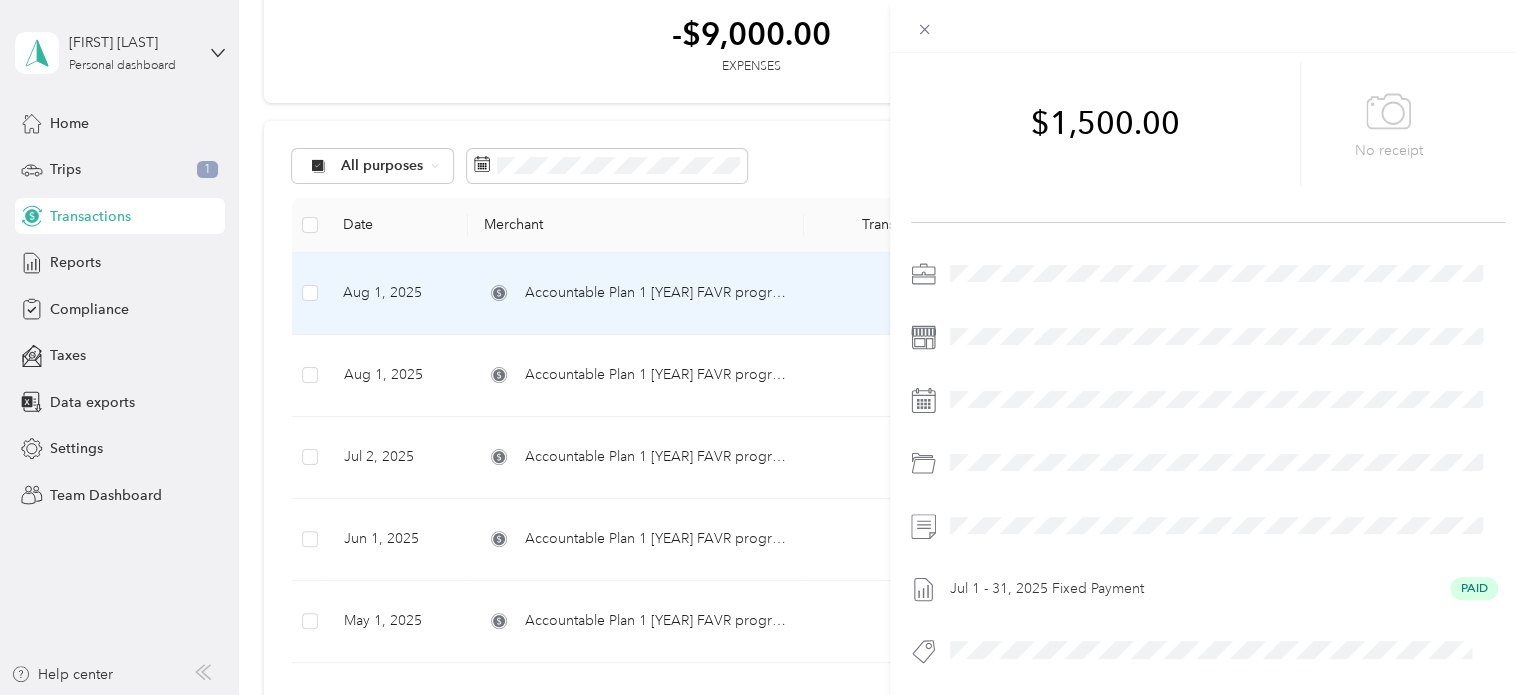 click on "This expense cannot be edited because it is either under review, approved, or paid. Contact your Team Manager to edit it. Expense Details Save [PRICE] No receipt [DATE] - [DATE] Fixed Payment Paid" at bounding box center (763, 347) 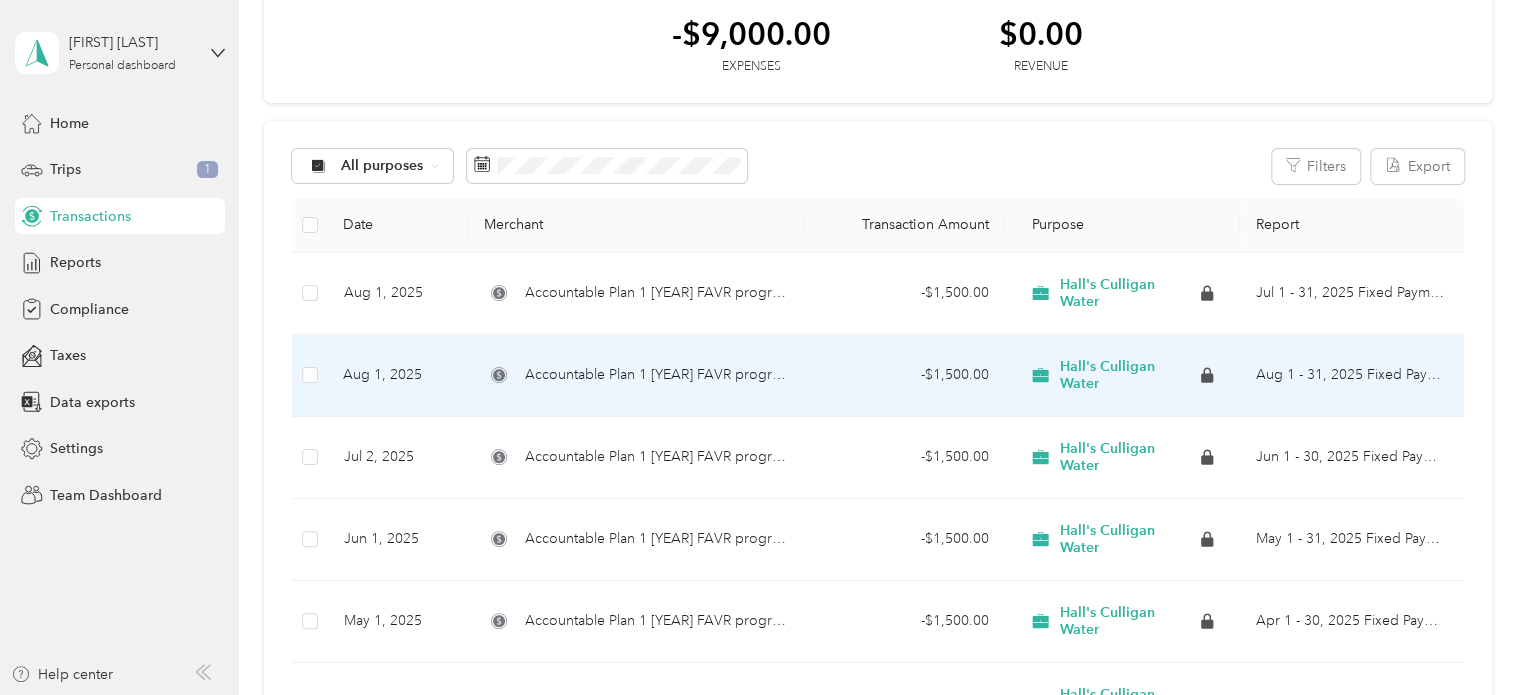 click on "Accountable Plan 1 [YEAR] FAVR program" at bounding box center (656, 375) 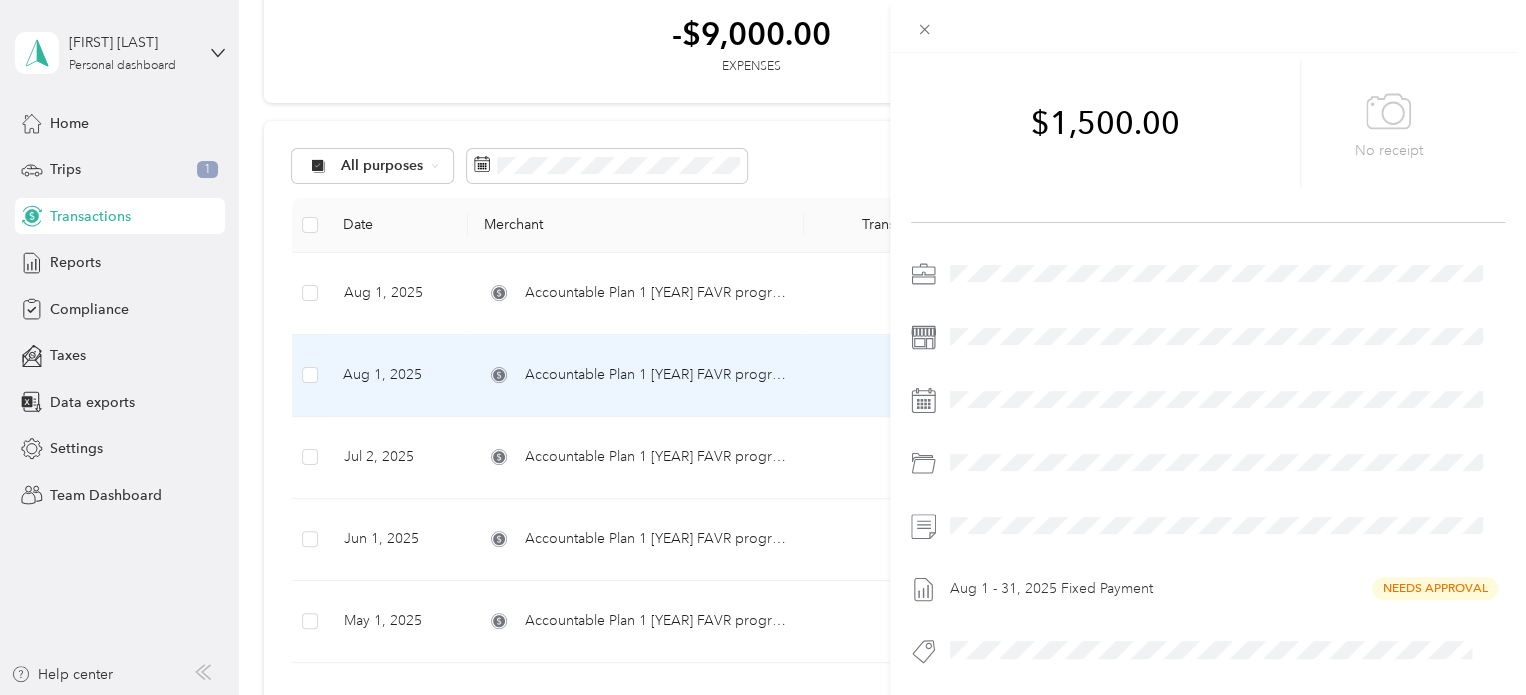 scroll, scrollTop: 65, scrollLeft: 0, axis: vertical 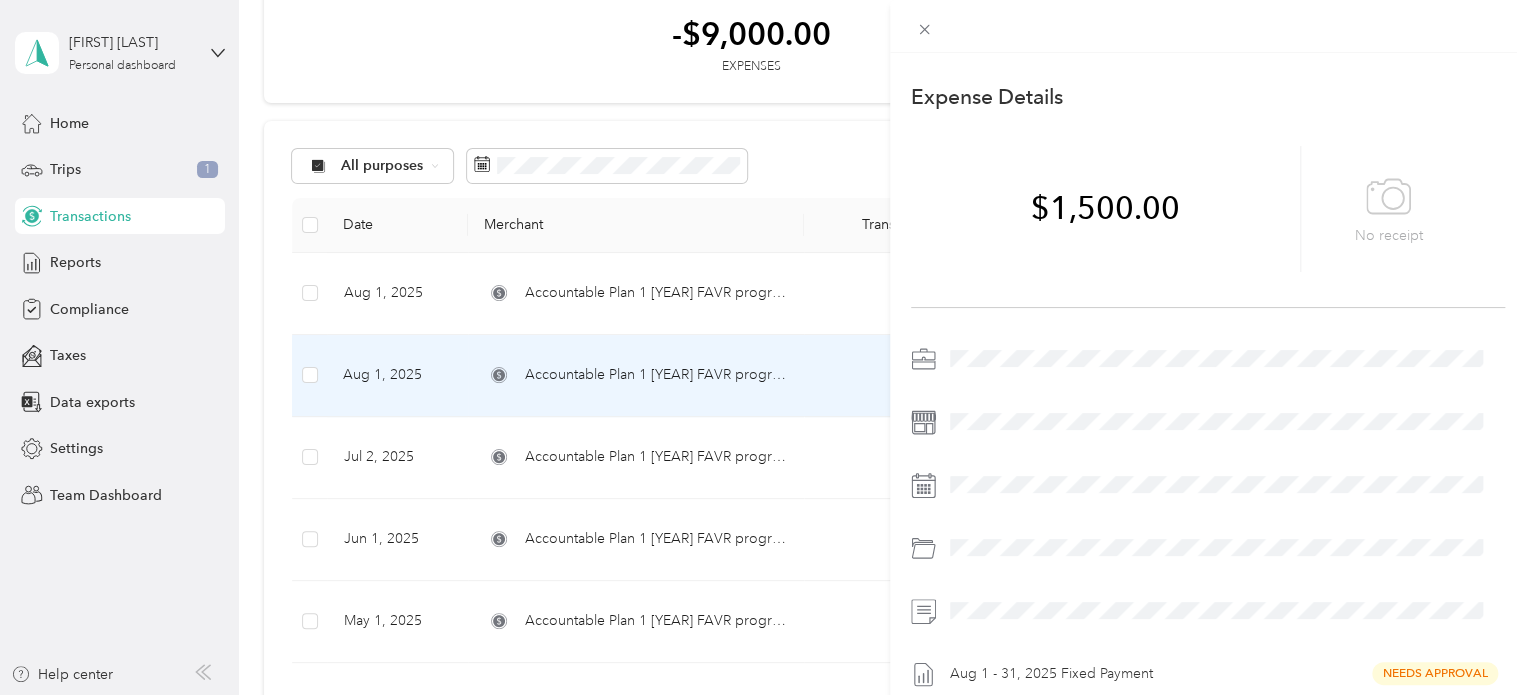click on "This expense cannot be edited because it is either under review, approved, or paid. Contact your Team Manager to edit it. Expense Details Save [PRICE] No receipt [DATE] - [DATE] Fixed Payment Needs Approval" at bounding box center (763, 347) 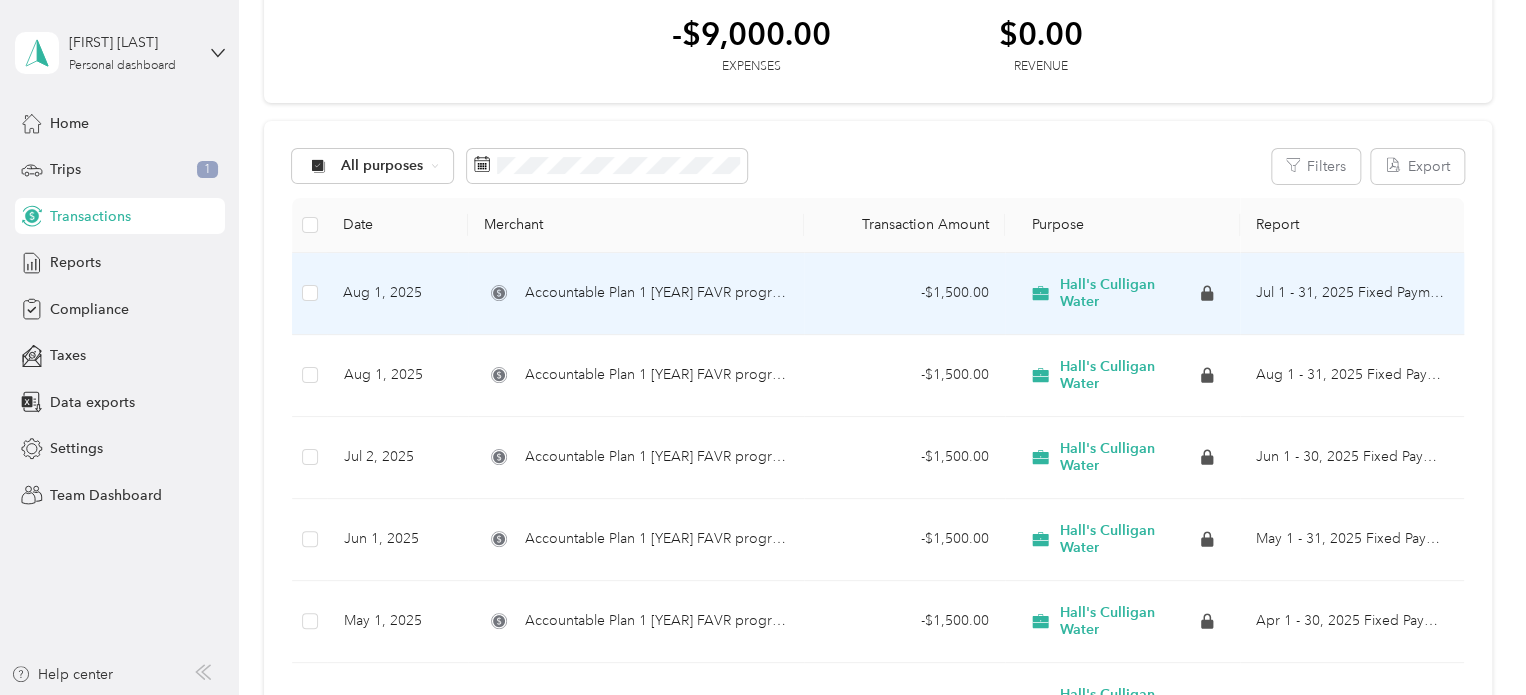 click on "Accountable Plan 1 [YEAR] FAVR program" at bounding box center [656, 293] 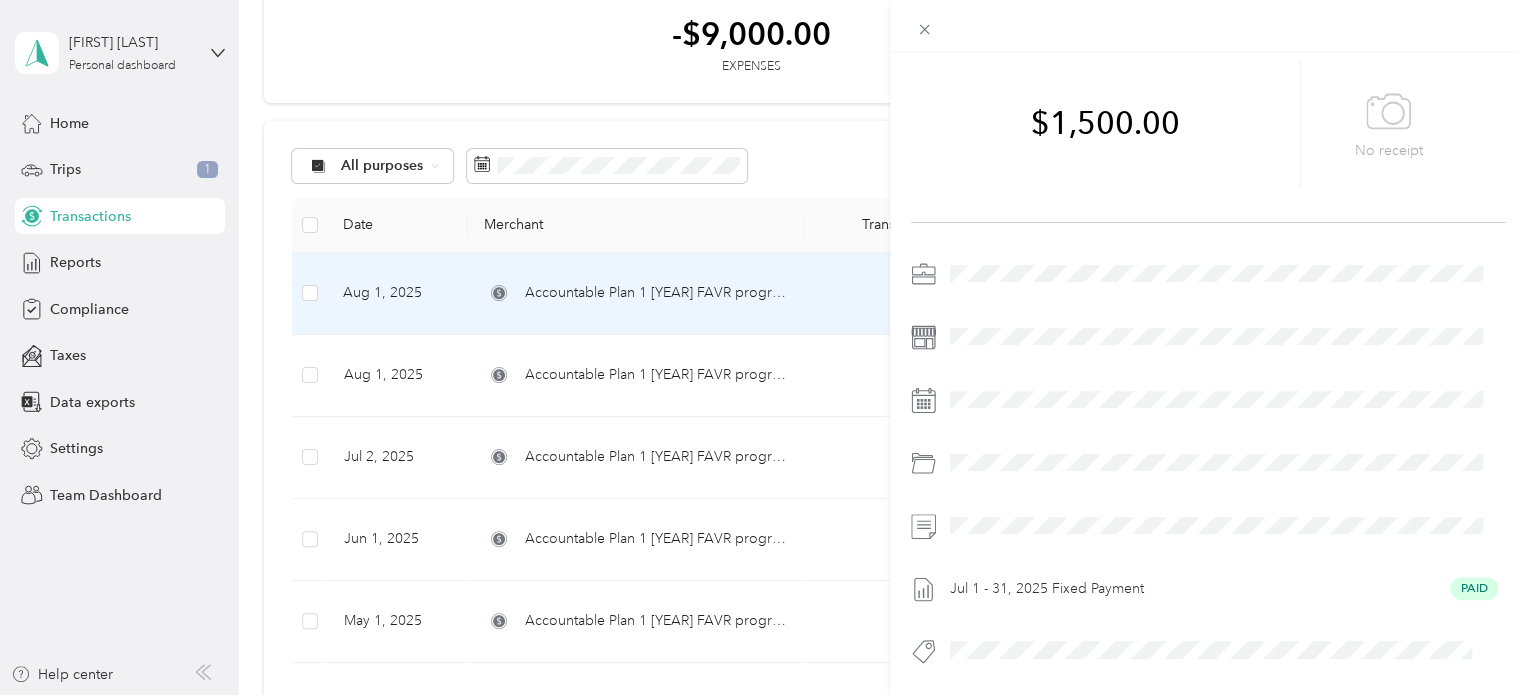 scroll, scrollTop: 164, scrollLeft: 0, axis: vertical 